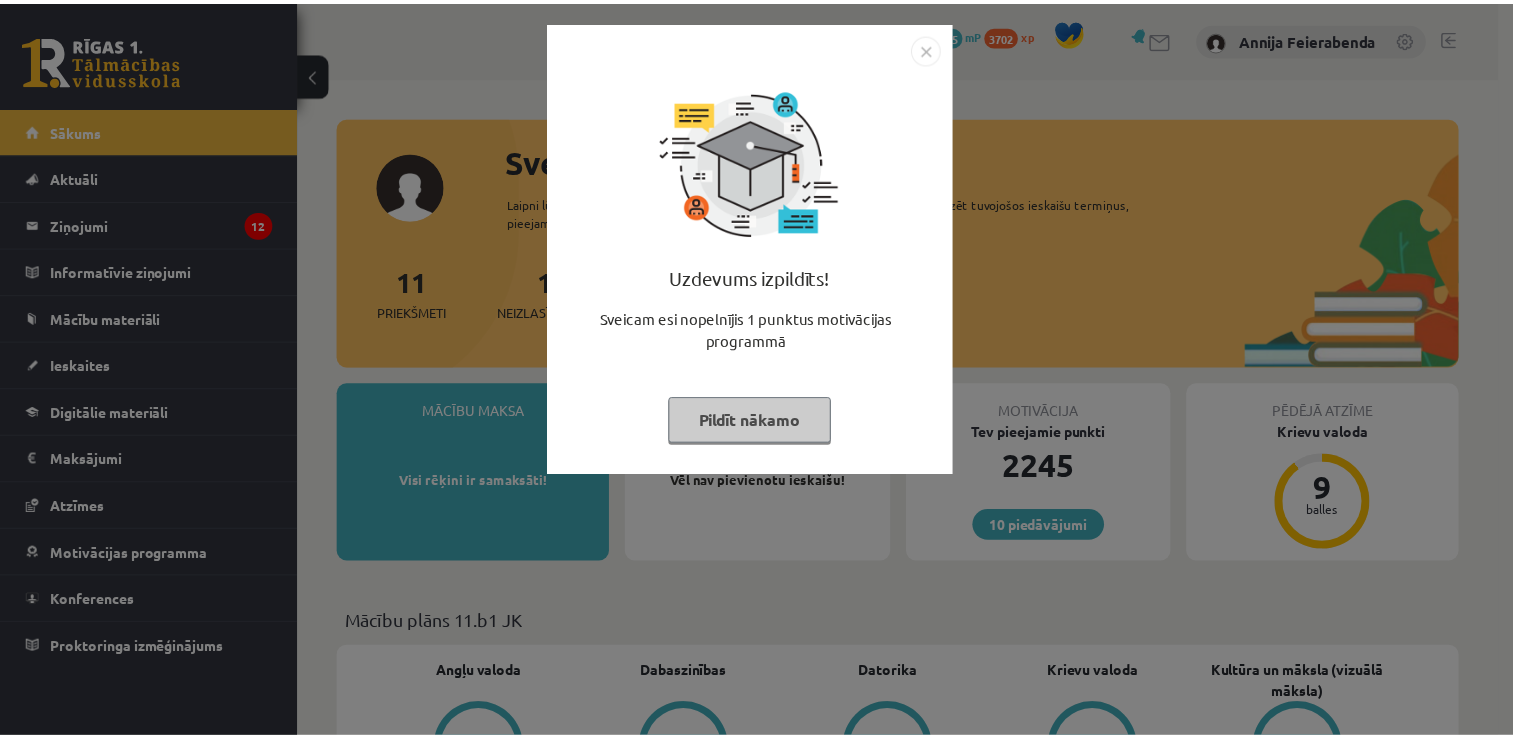 scroll, scrollTop: 0, scrollLeft: 0, axis: both 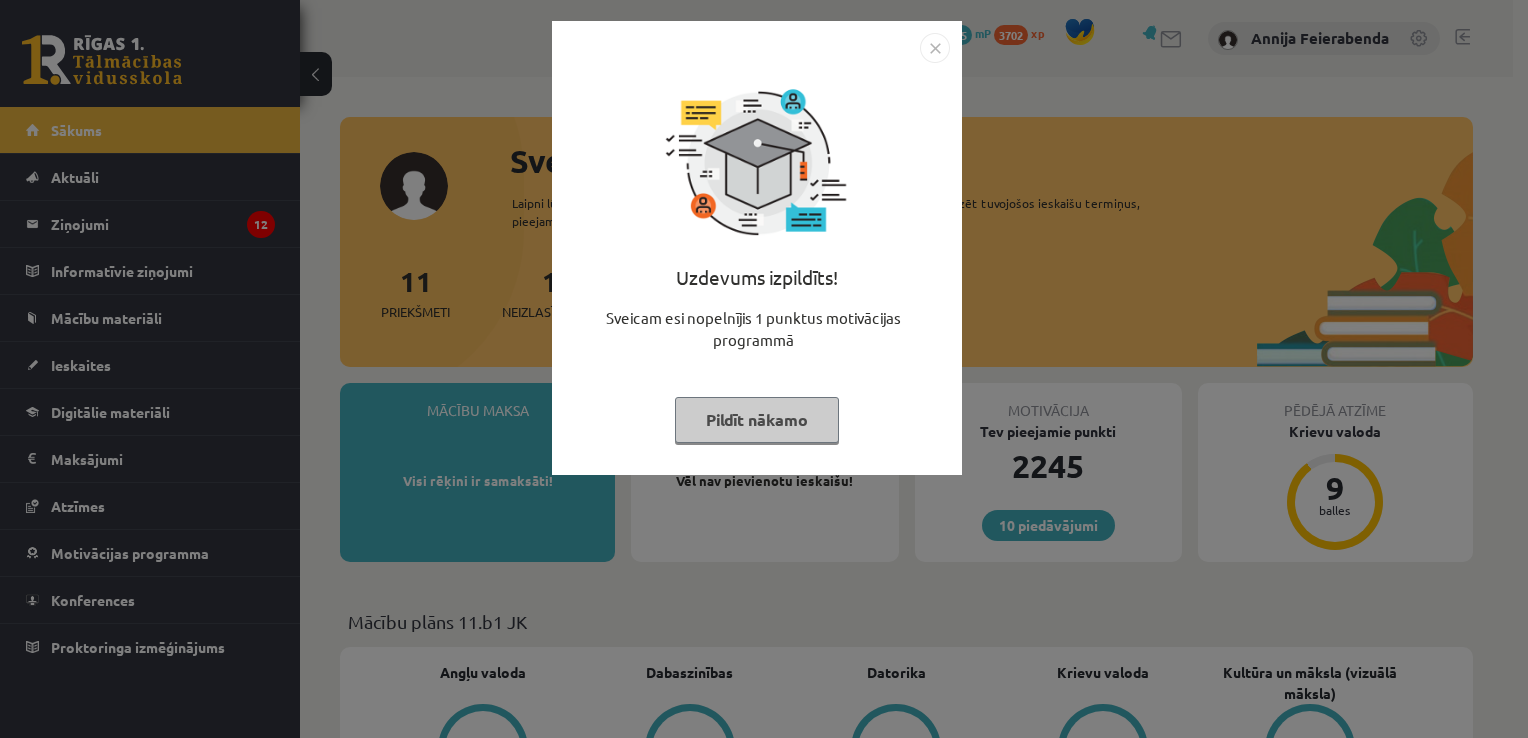 click on "Pildīt nākamo" at bounding box center [757, 420] 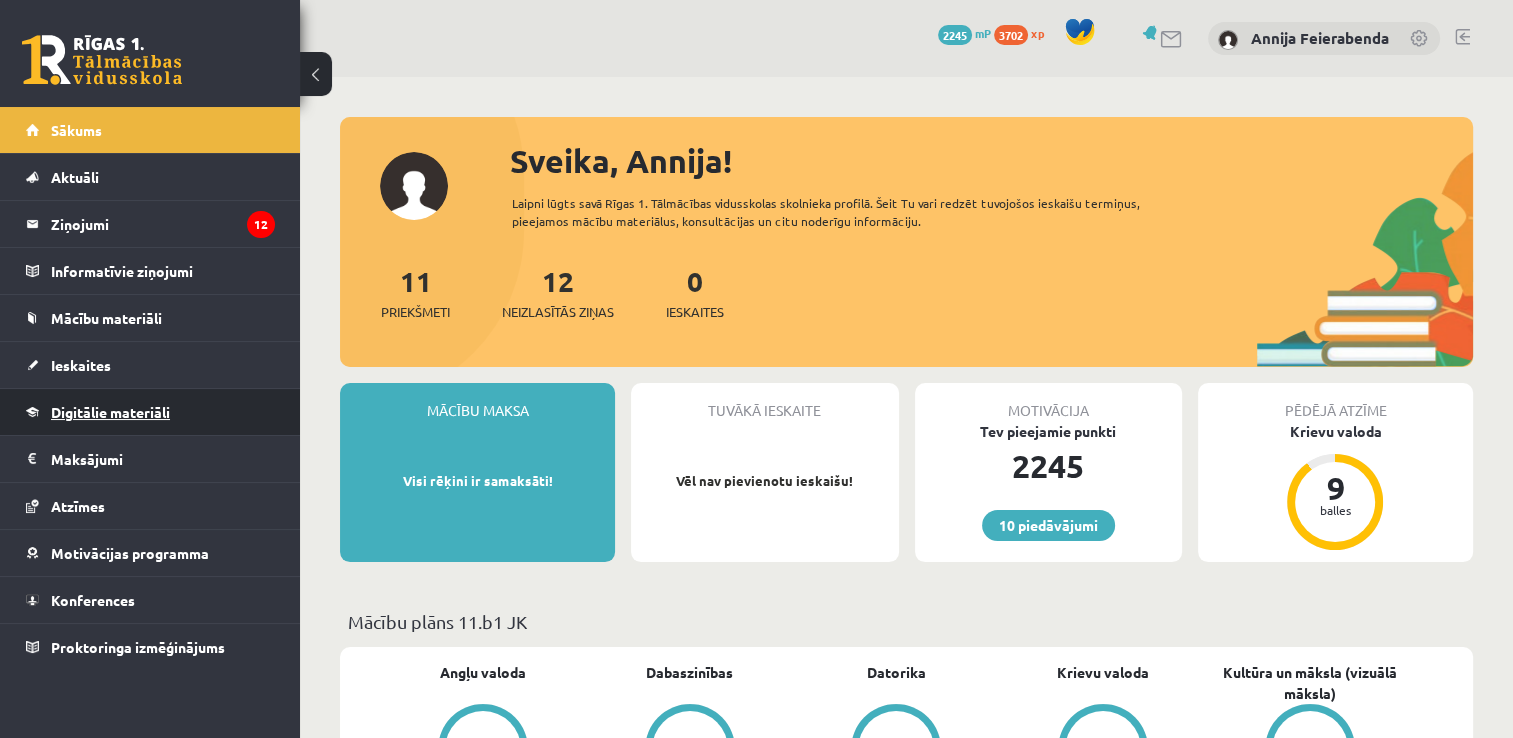 click on "Digitālie materiāli" at bounding box center (110, 412) 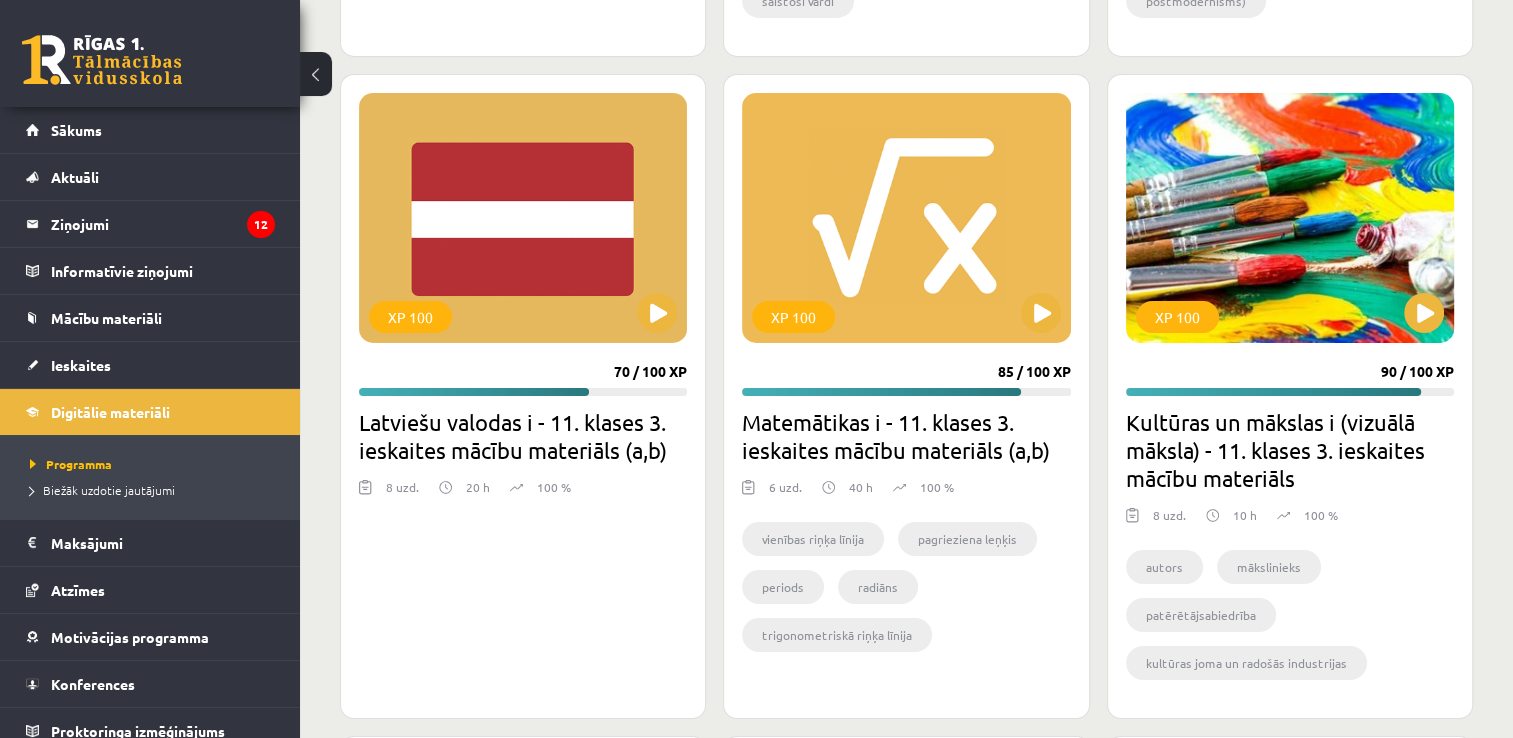 scroll, scrollTop: 6820, scrollLeft: 0, axis: vertical 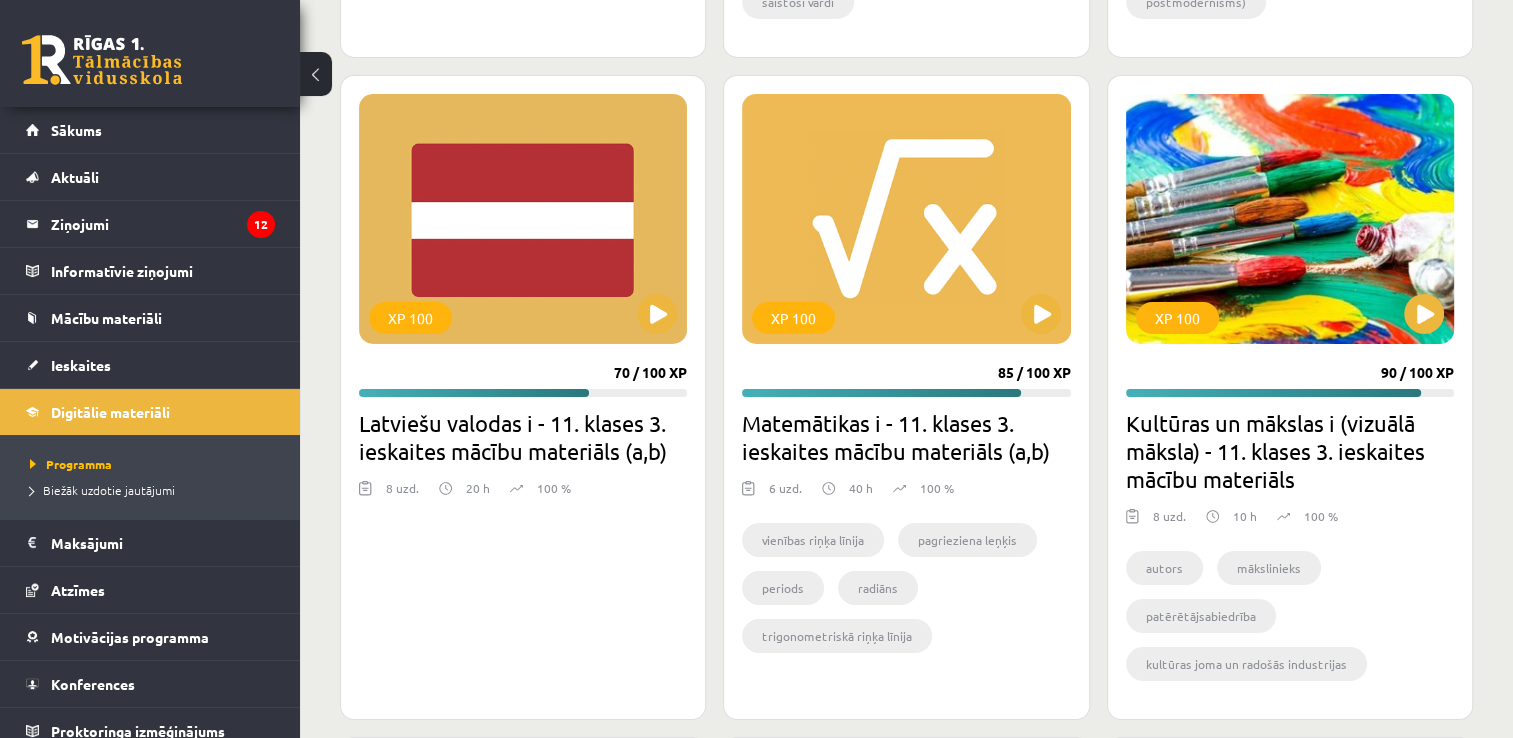 click on "Matemātikas i - 11. klases 3. ieskaites mācību materiāls (a,b)" at bounding box center (906, 437) 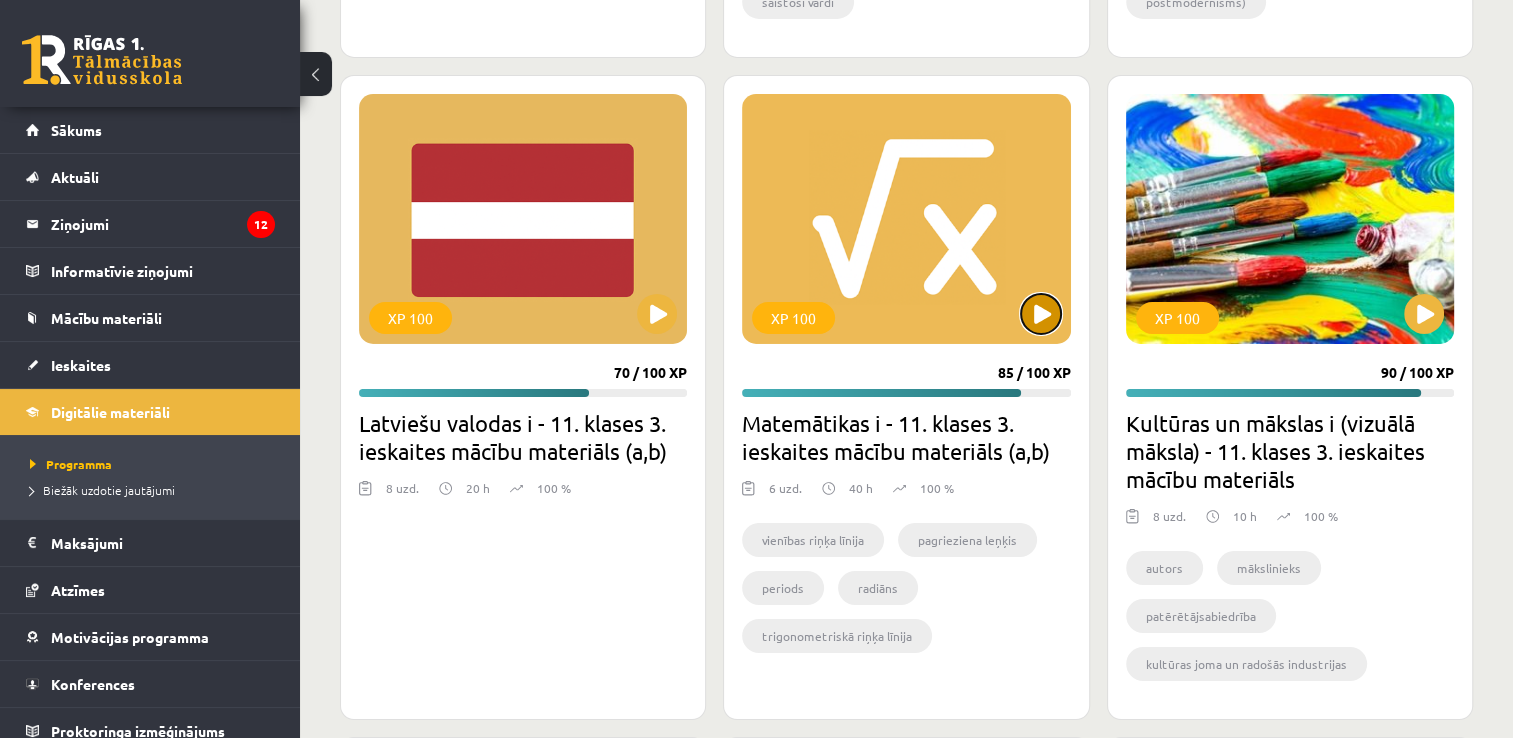 click at bounding box center (1041, 314) 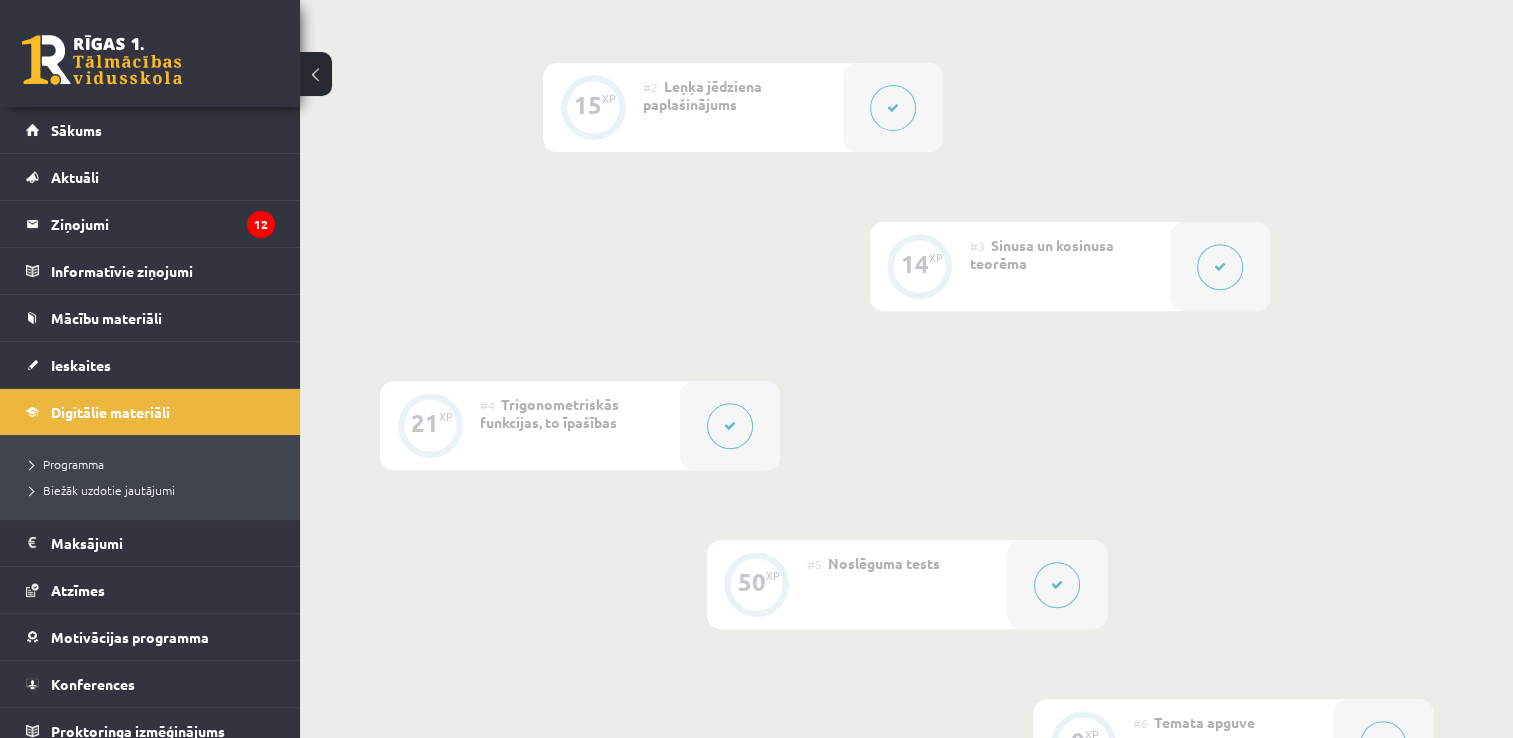 scroll, scrollTop: 705, scrollLeft: 0, axis: vertical 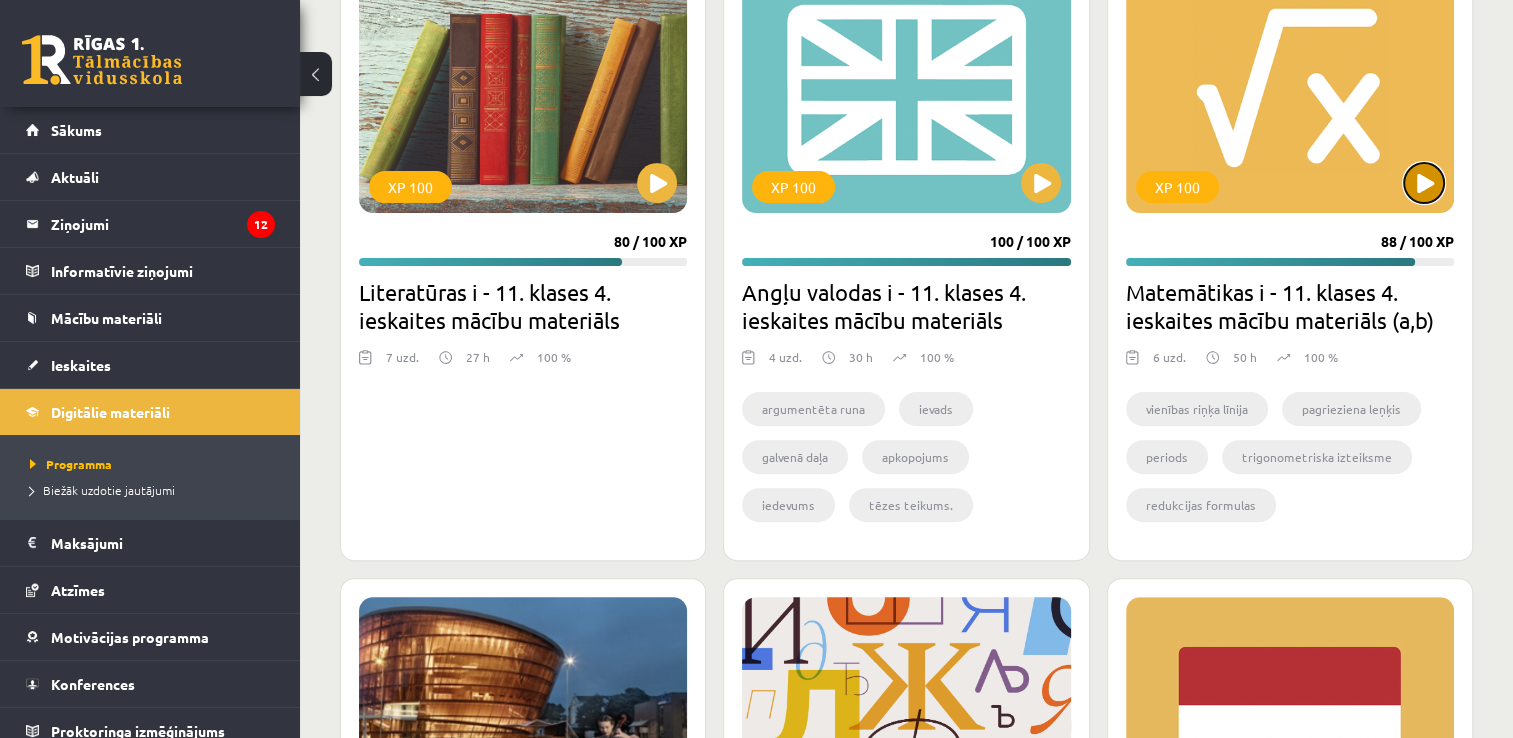 click at bounding box center [1424, 183] 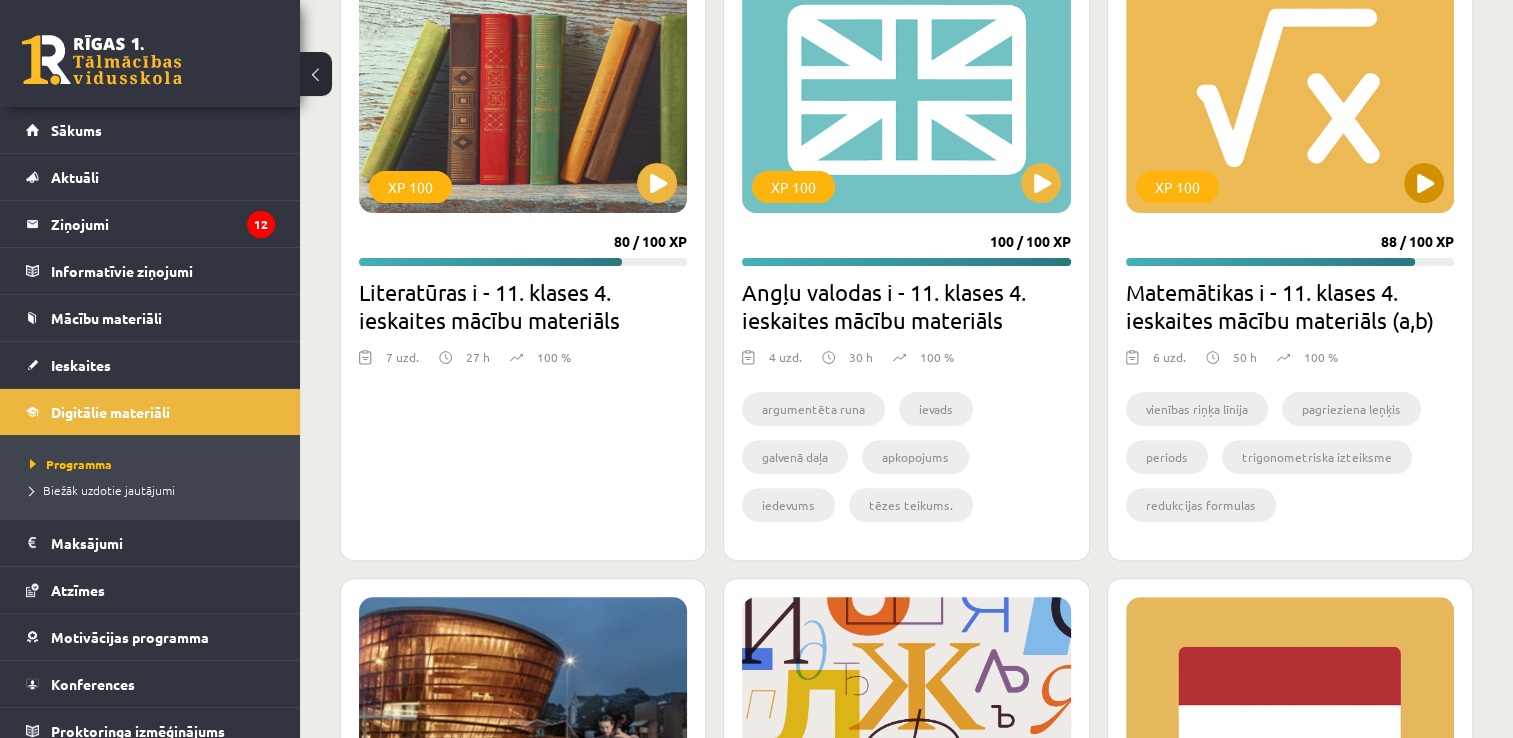 click on "XP 100" at bounding box center [1290, 88] 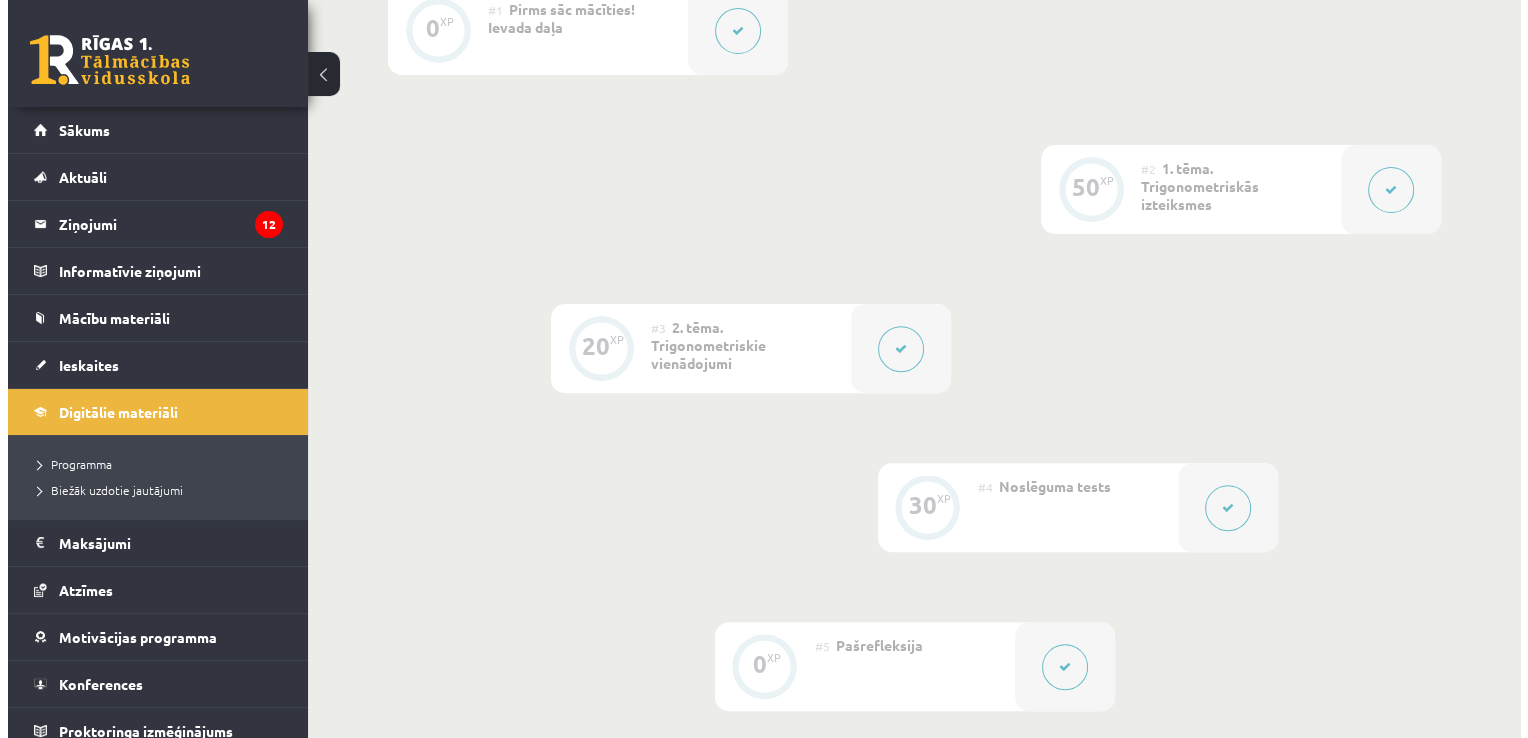 scroll, scrollTop: 654, scrollLeft: 0, axis: vertical 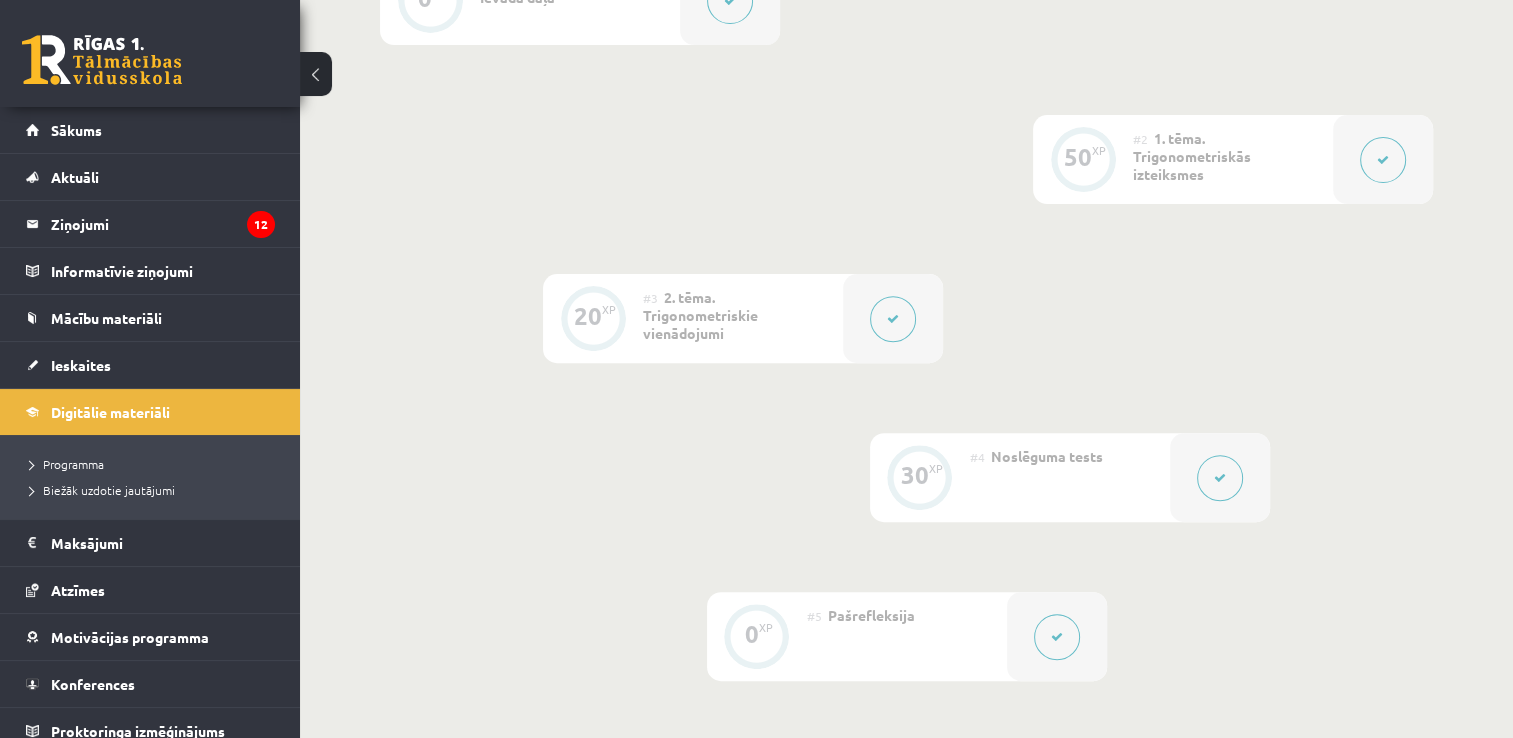 click 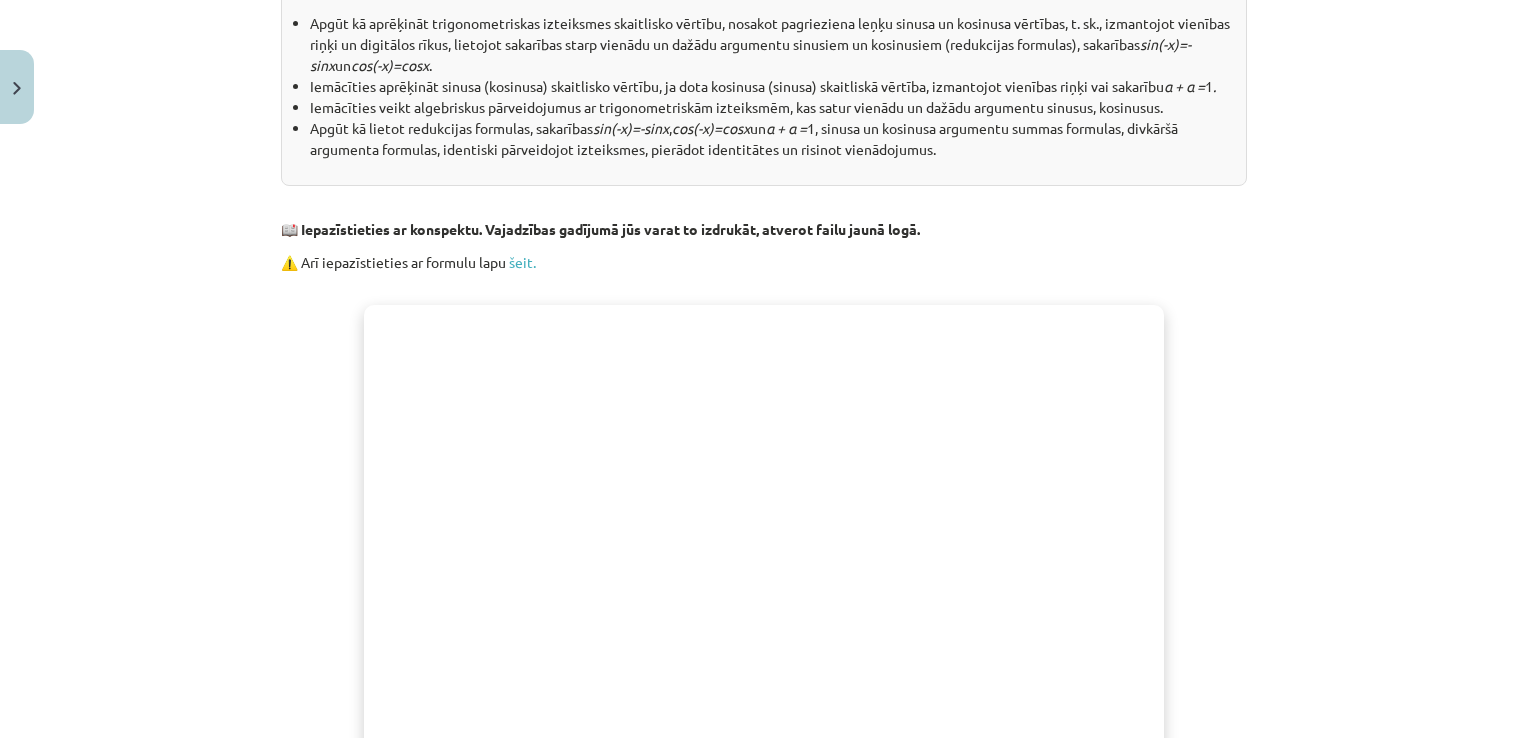 scroll, scrollTop: 399, scrollLeft: 0, axis: vertical 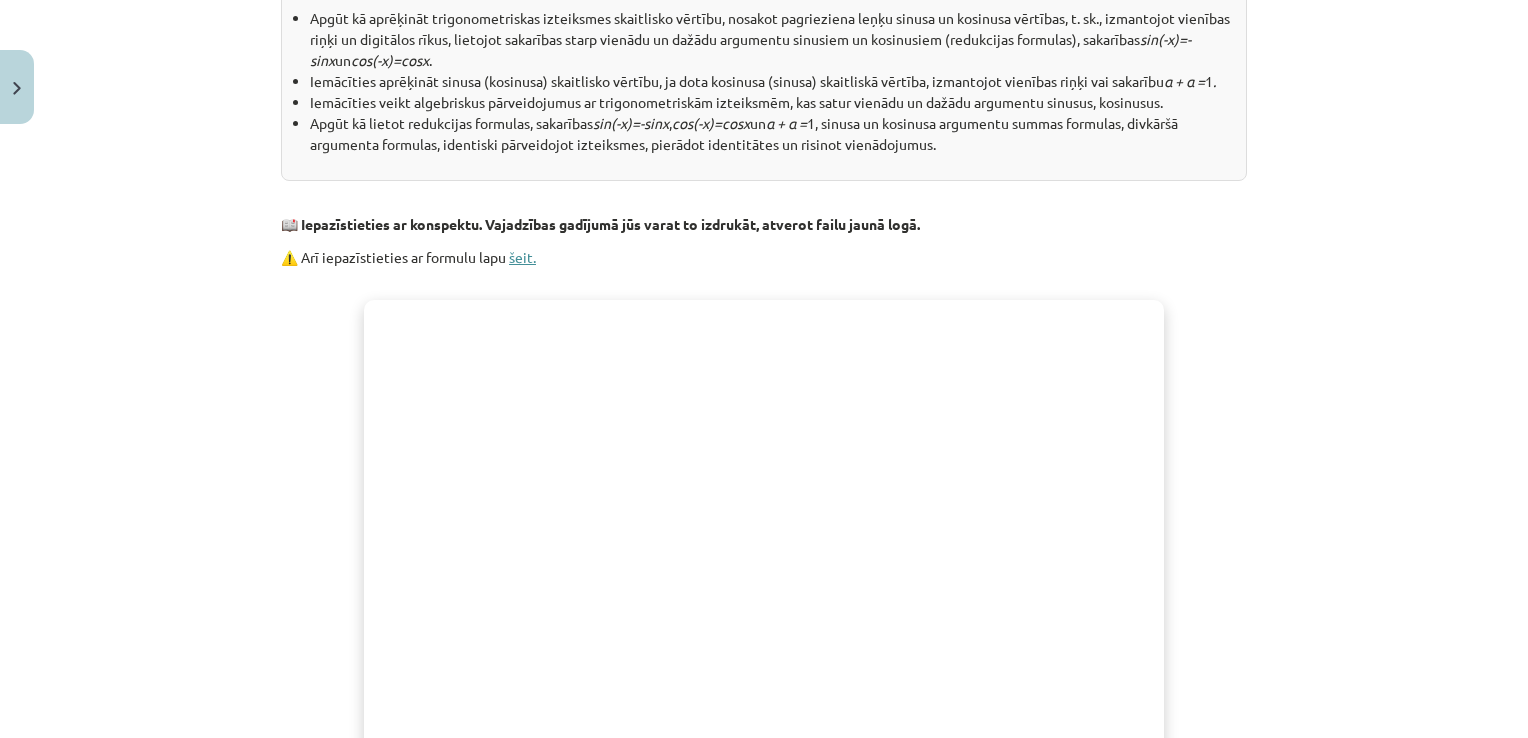 click on "šeit." 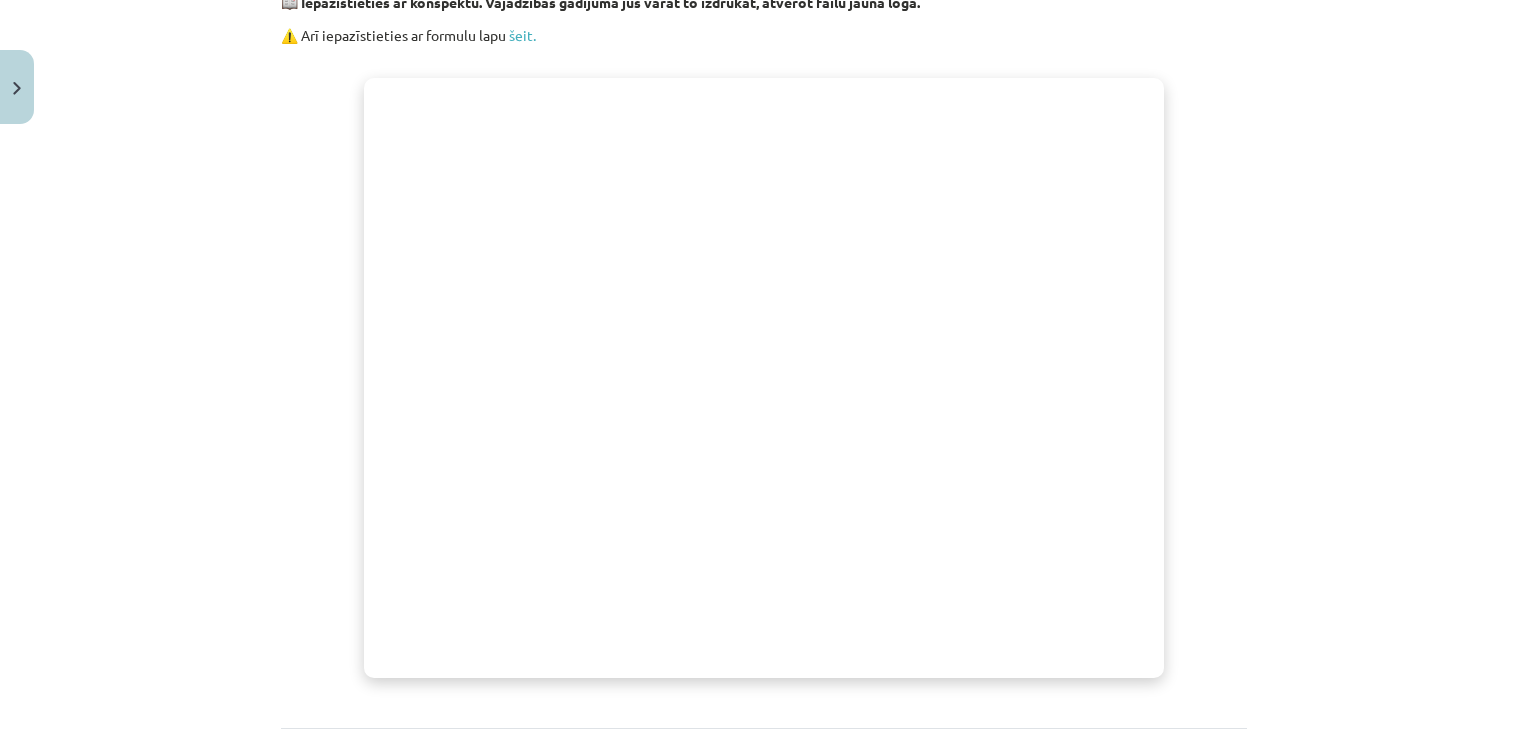 scroll, scrollTop: 874, scrollLeft: 0, axis: vertical 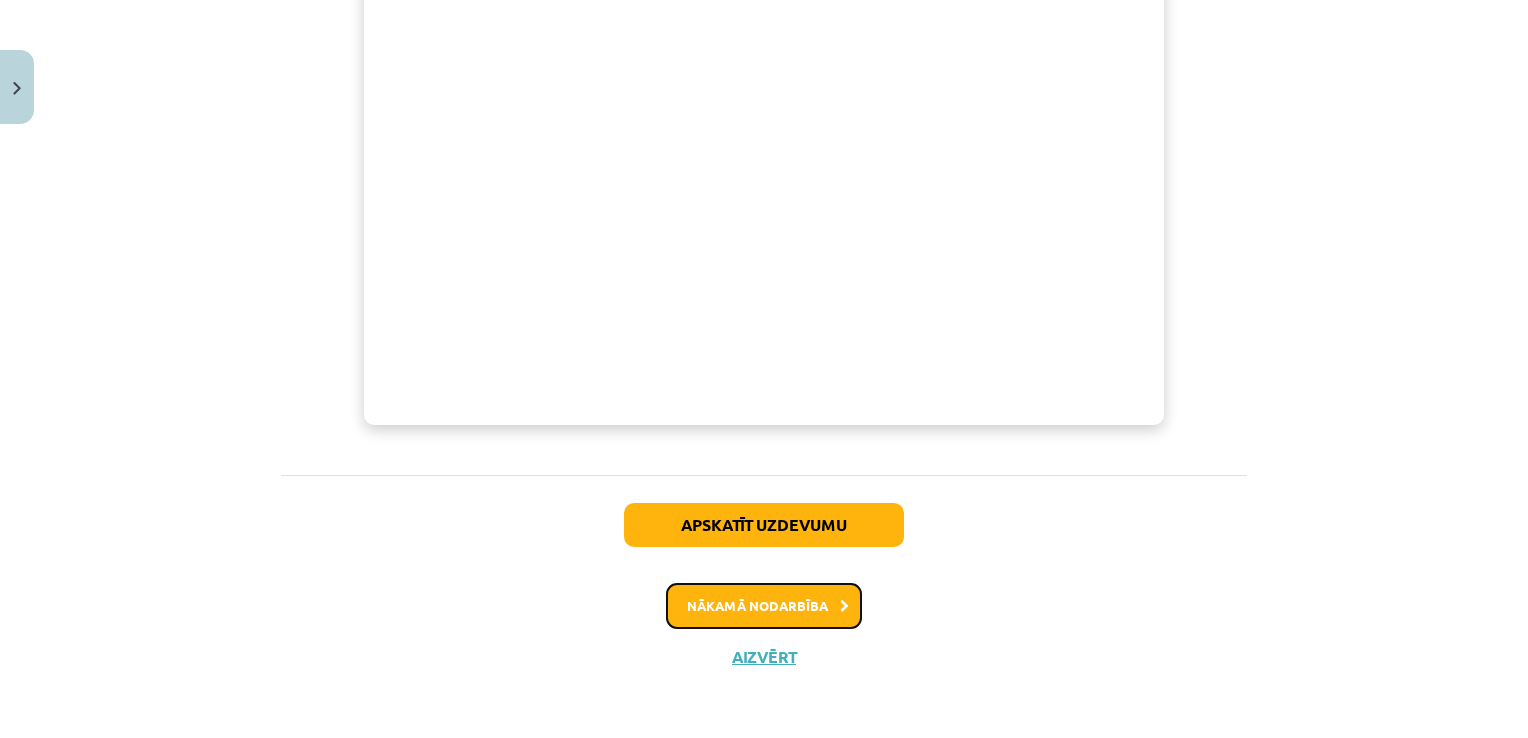 click on "Nākamā nodarbība" 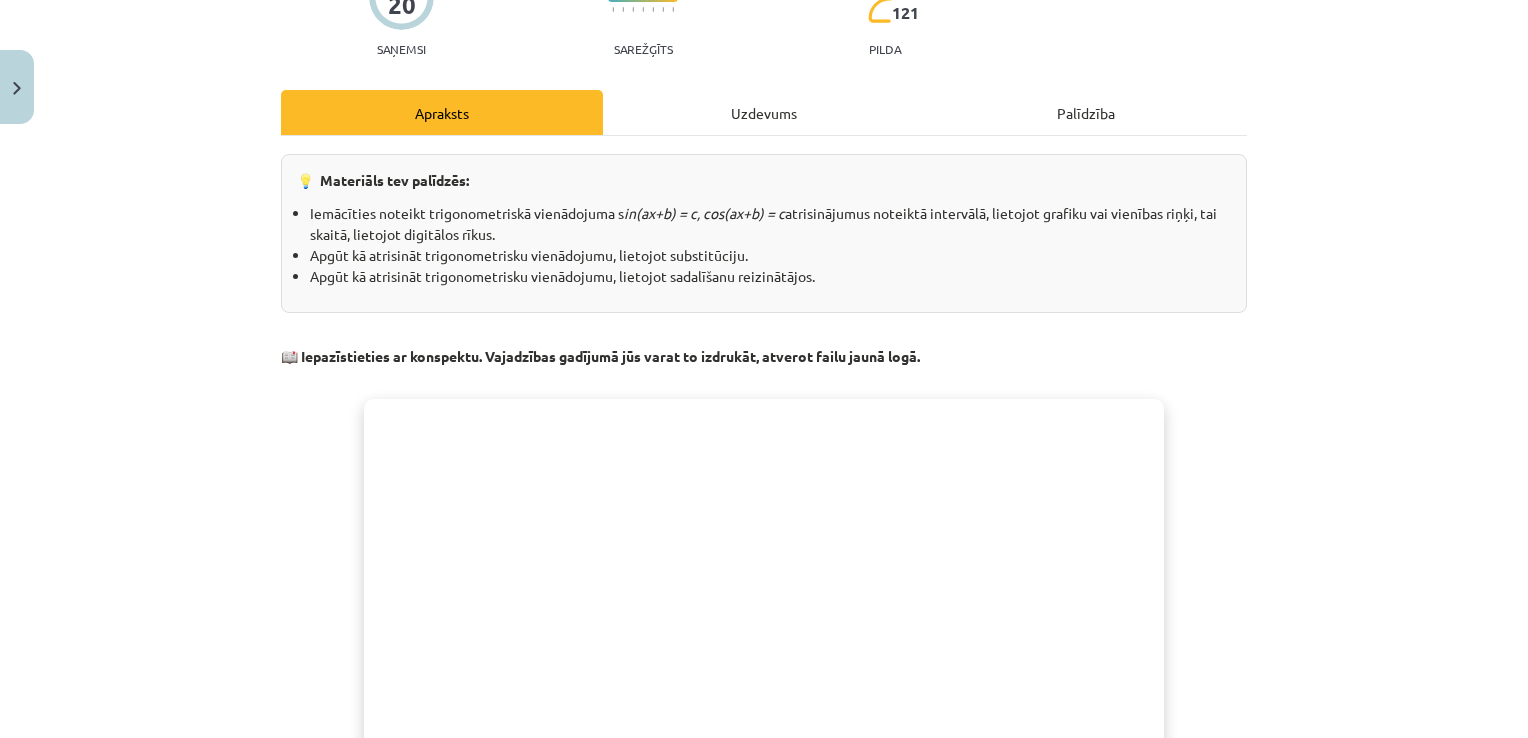 scroll, scrollTop: 778, scrollLeft: 0, axis: vertical 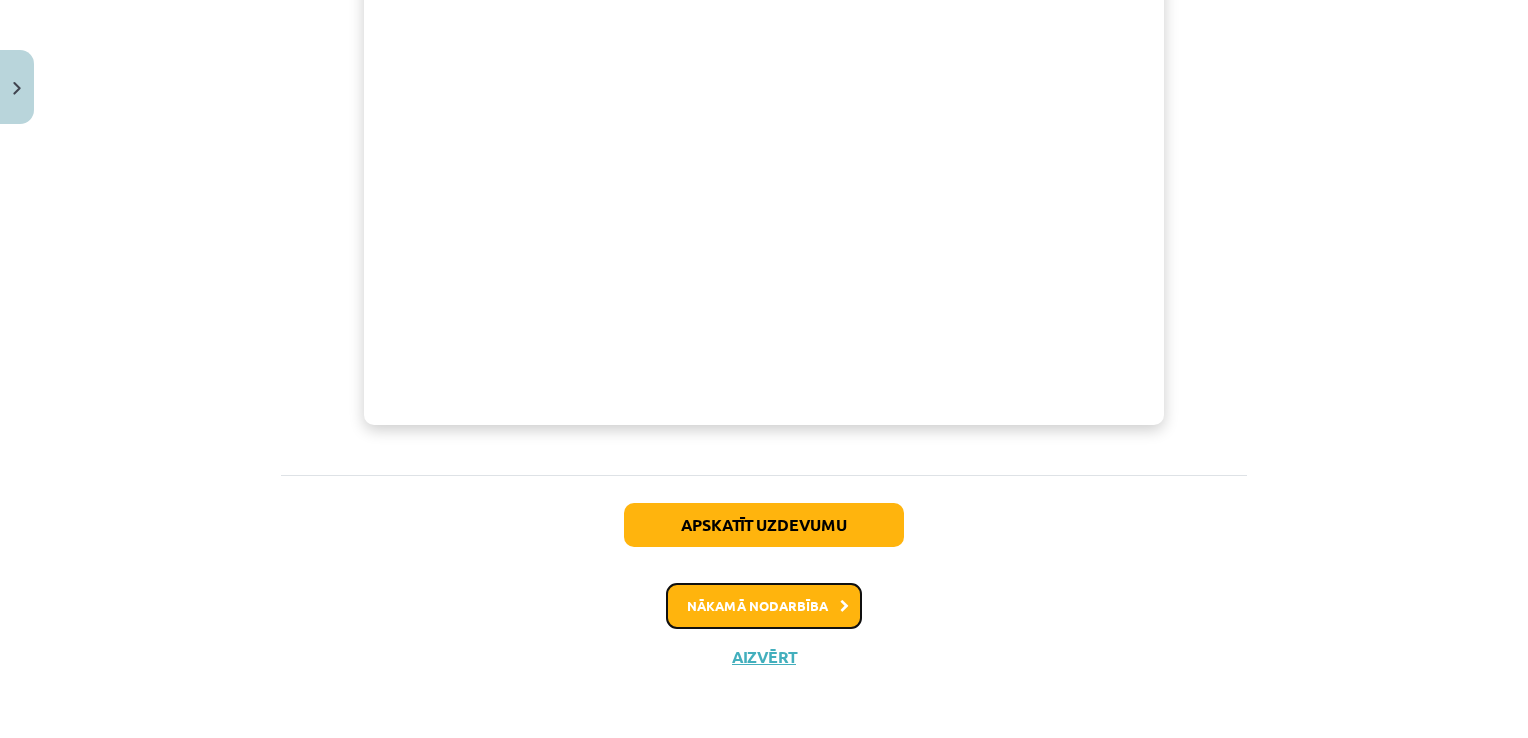 click on "Nākamā nodarbība" 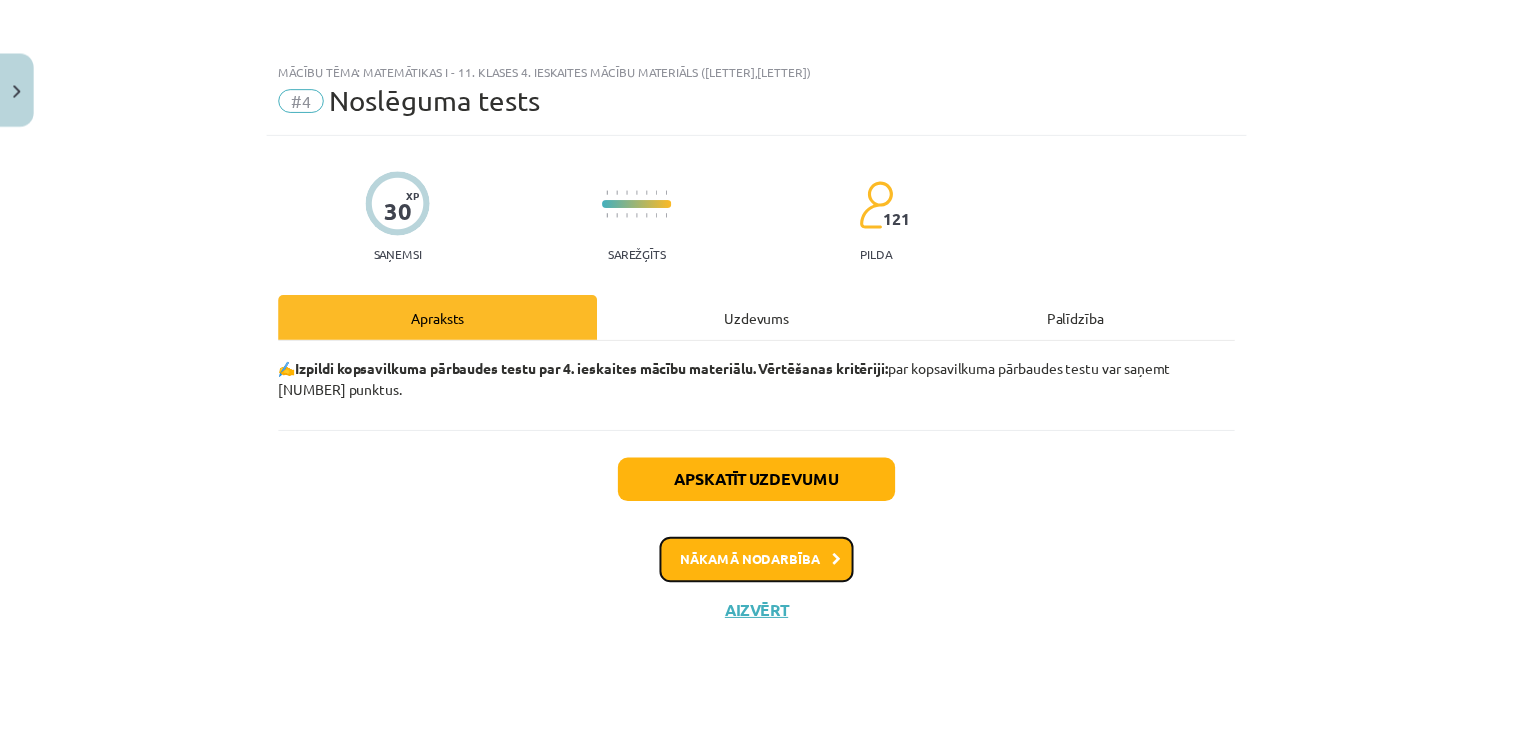 scroll, scrollTop: 0, scrollLeft: 0, axis: both 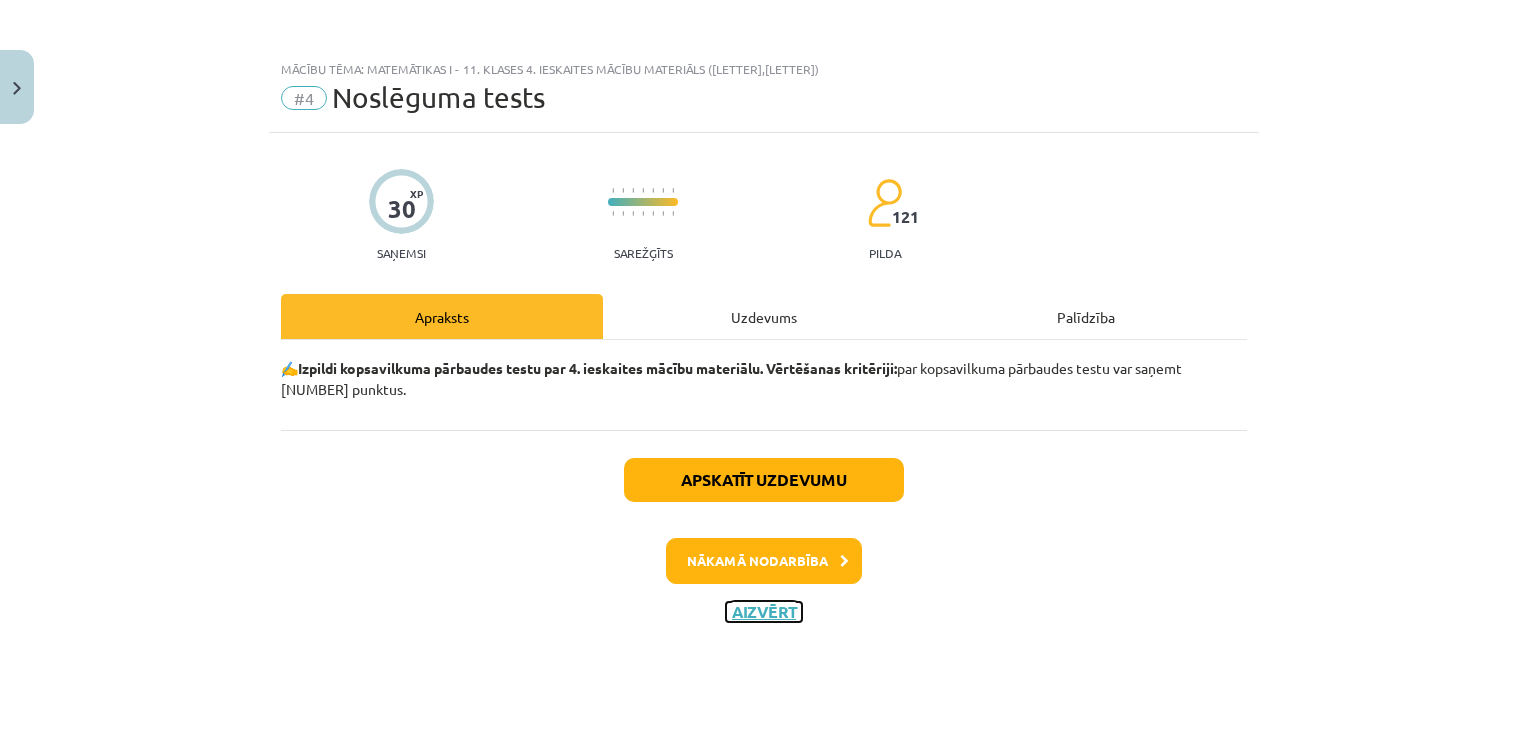 drag, startPoint x: 781, startPoint y: 598, endPoint x: 783, endPoint y: 619, distance: 21.095022 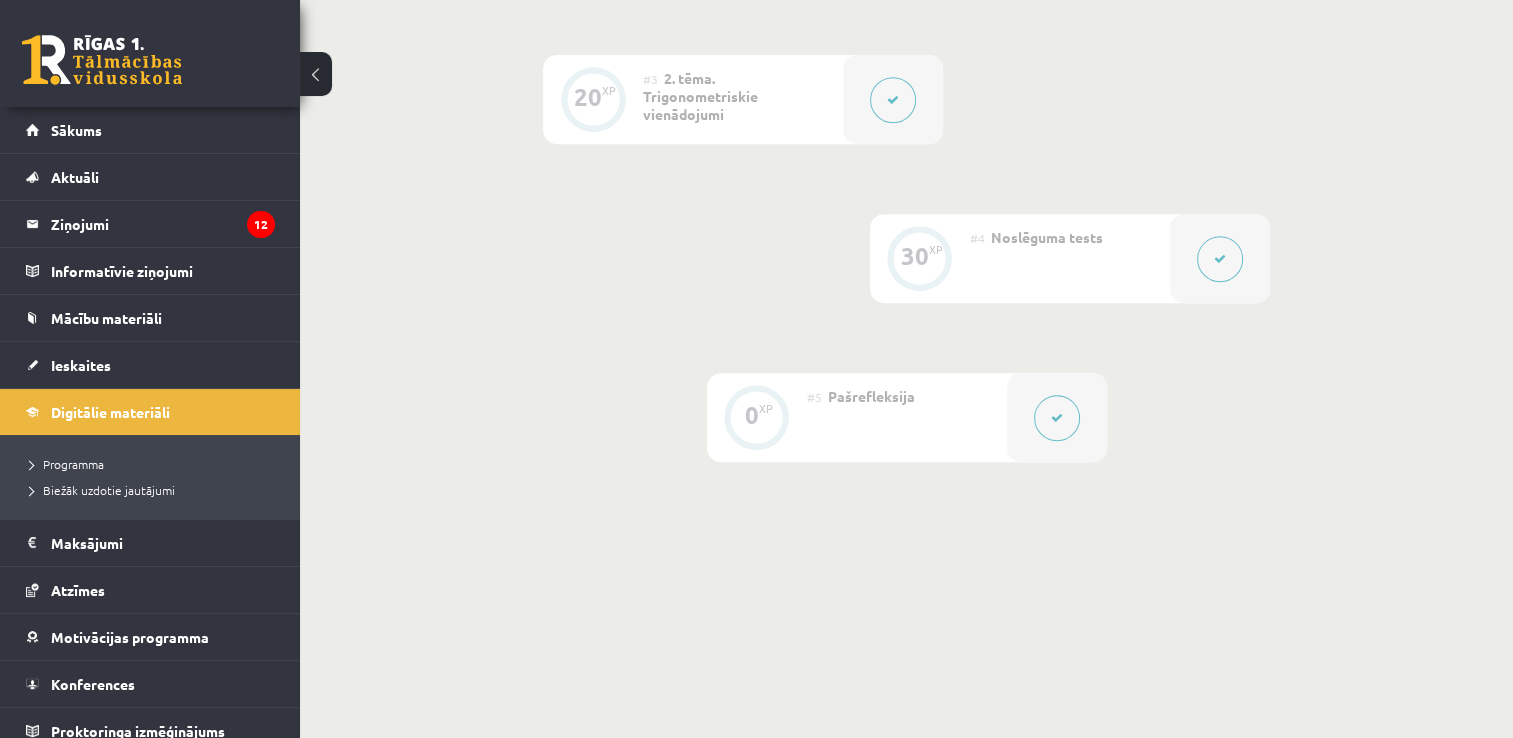 scroll, scrollTop: 946, scrollLeft: 0, axis: vertical 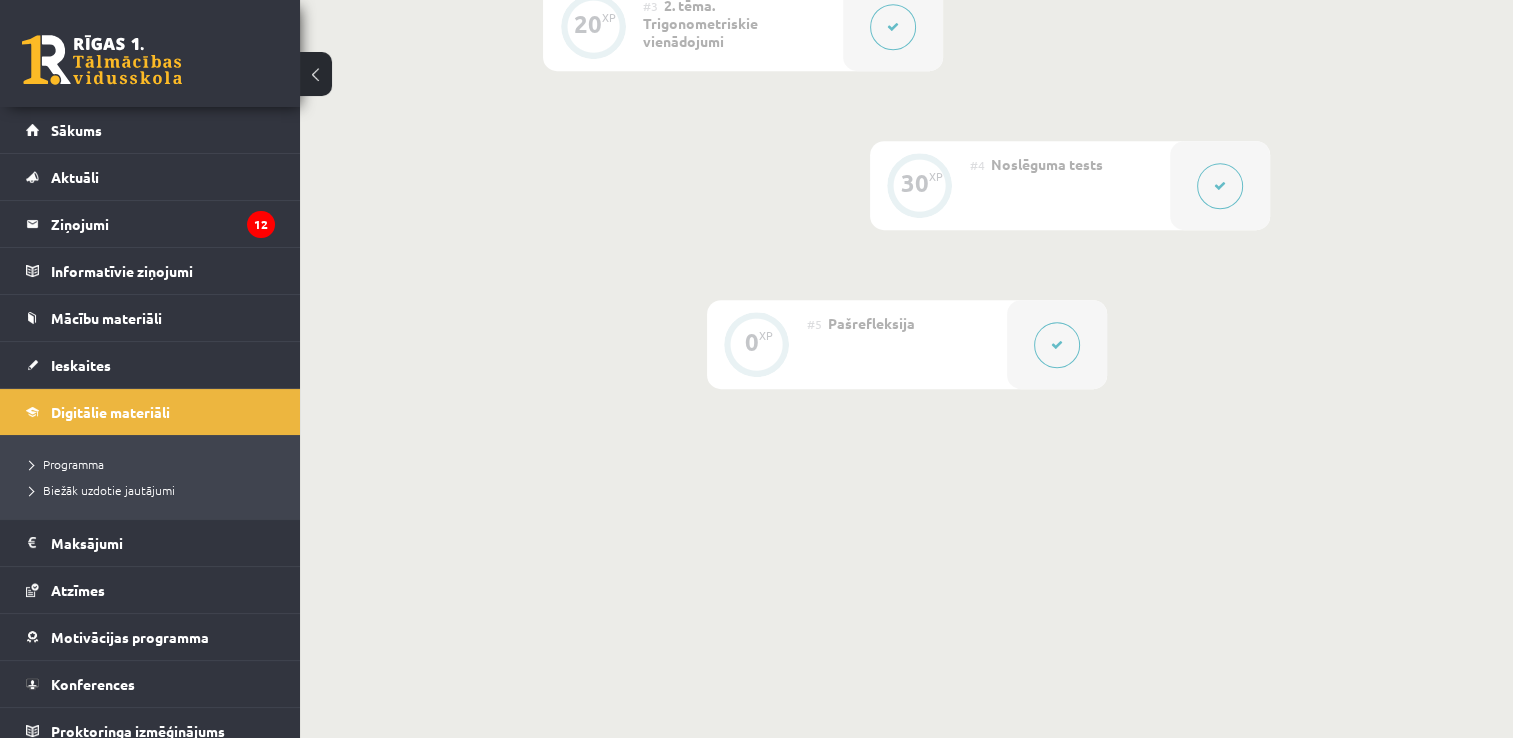 click on "0 XP #1 Pirms sāc mācīties! Ievada daļa 50 XP #2 1. tēma. Trigonometriskās izteiksmes 20 XP #3 2. tēma. Trigonometriskie vienādojumi 30 XP #4 Noslēguma tests 0 XP #5 Pašrefleksija" 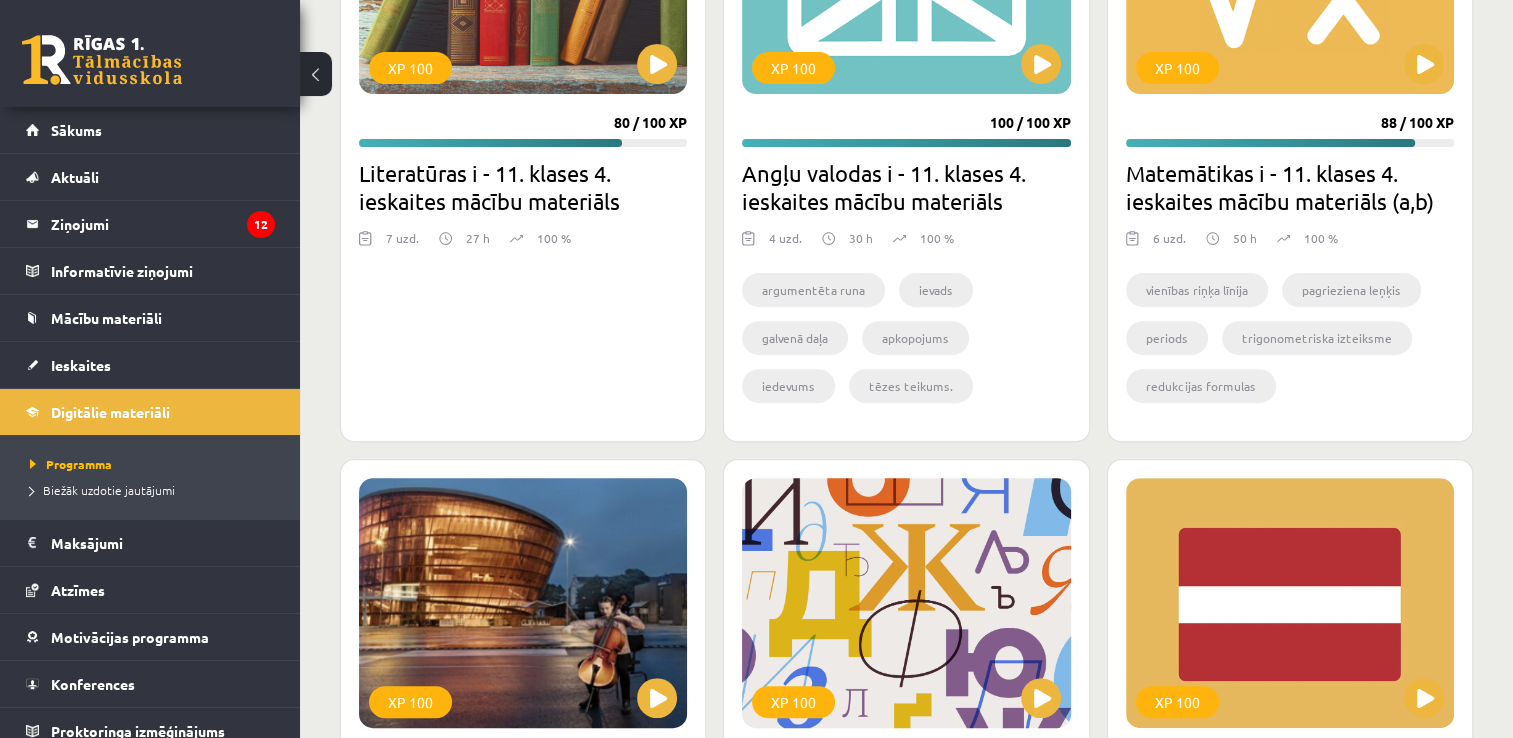 scroll, scrollTop: 8251, scrollLeft: 0, axis: vertical 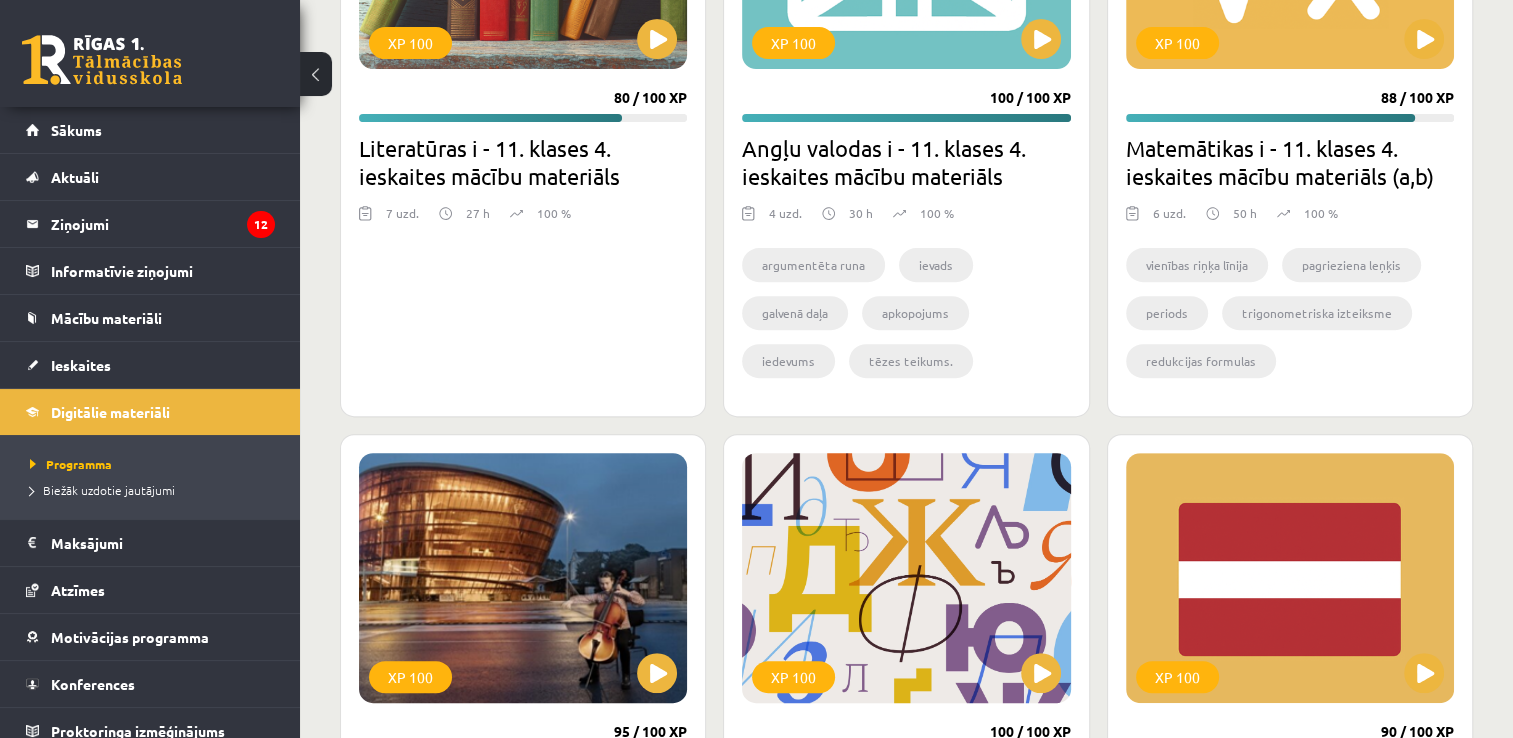 click on "6 uzd. 50 h 100 %" at bounding box center [1290, 219] 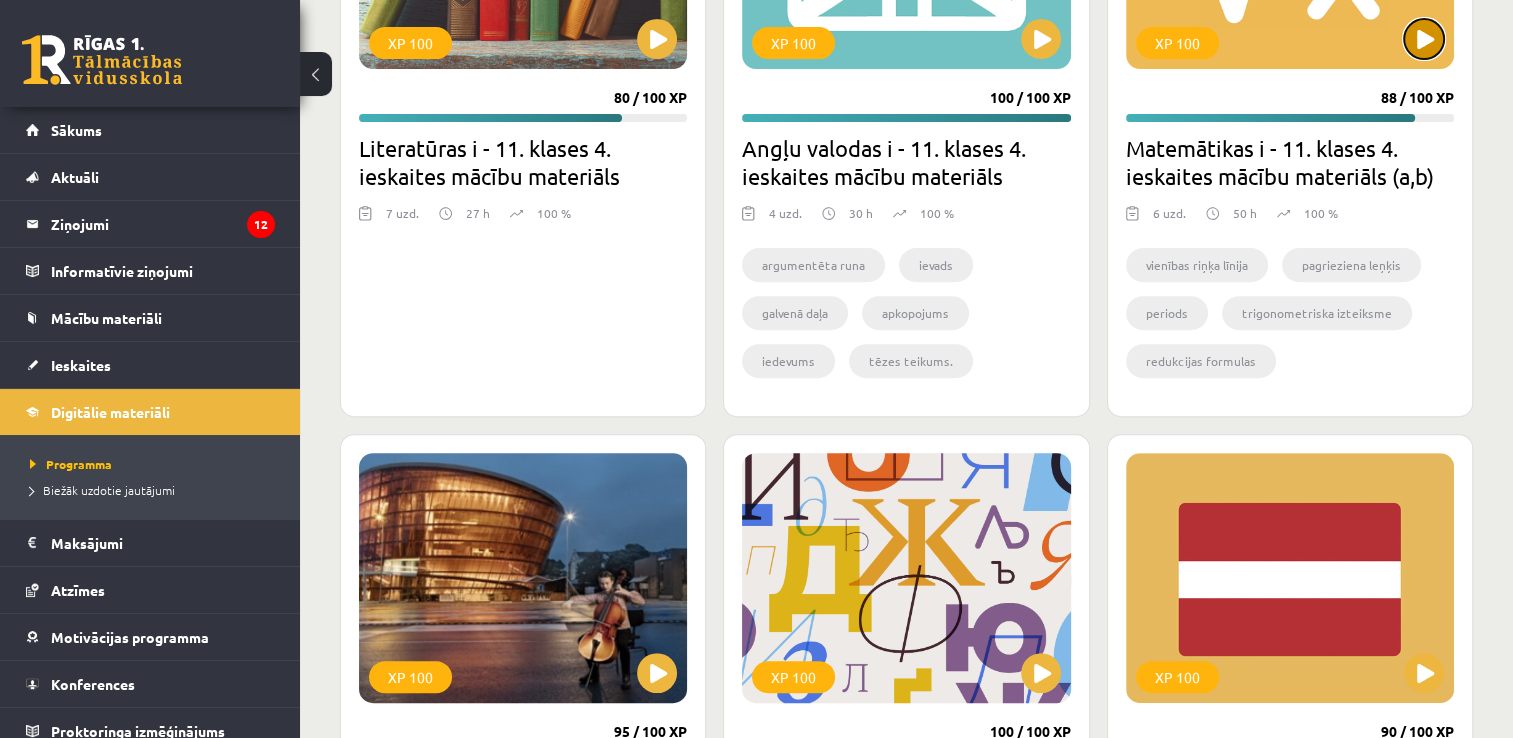 click at bounding box center (1424, 39) 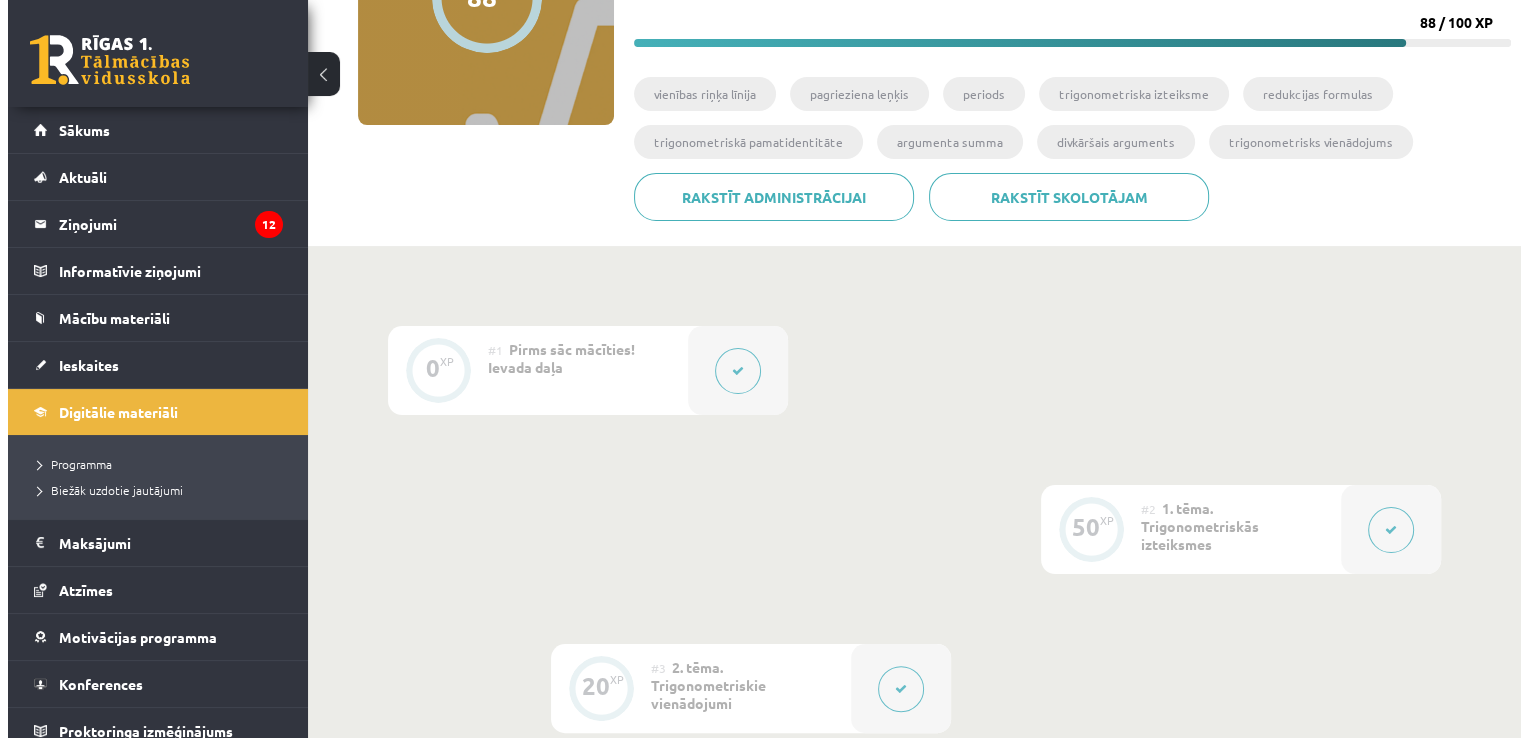 scroll, scrollTop: 204, scrollLeft: 0, axis: vertical 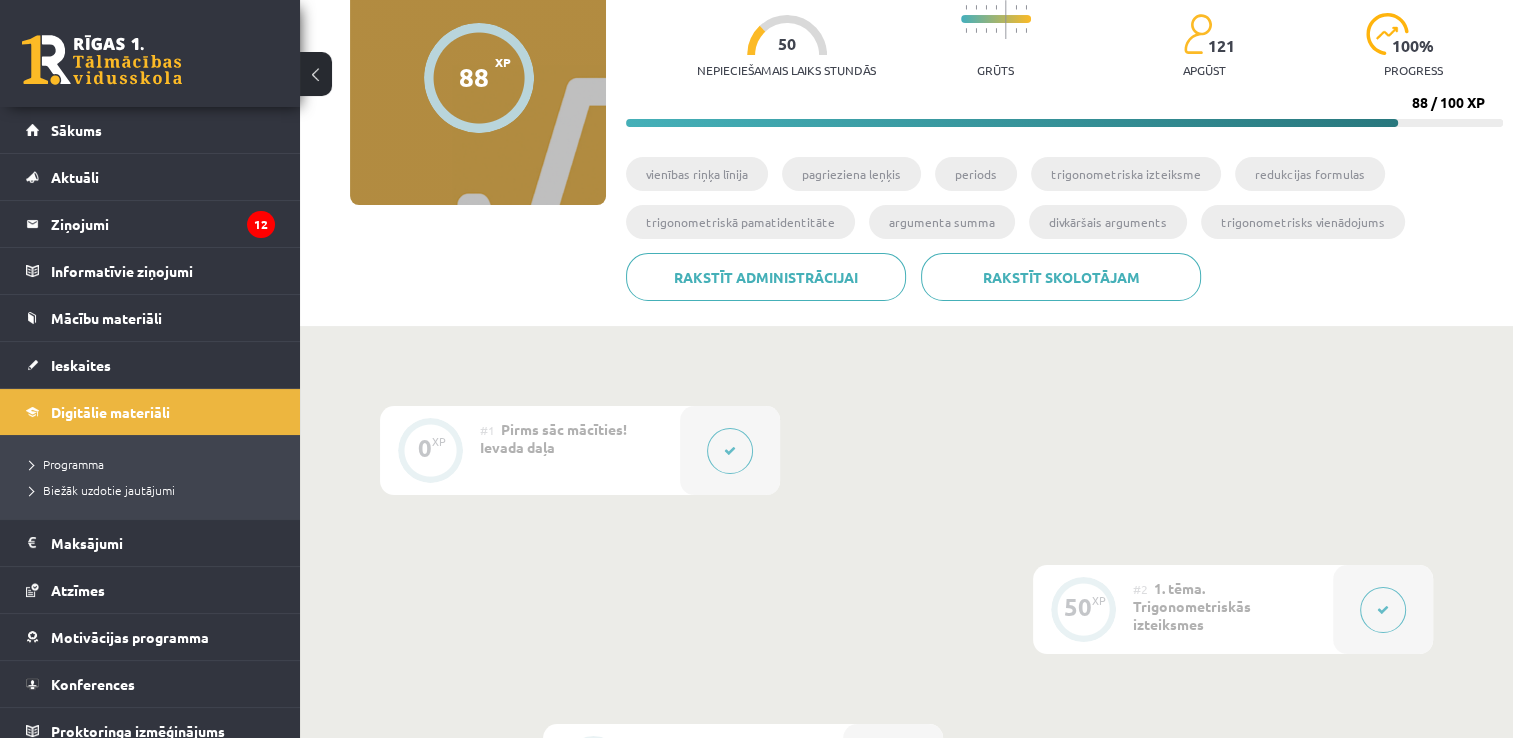 click 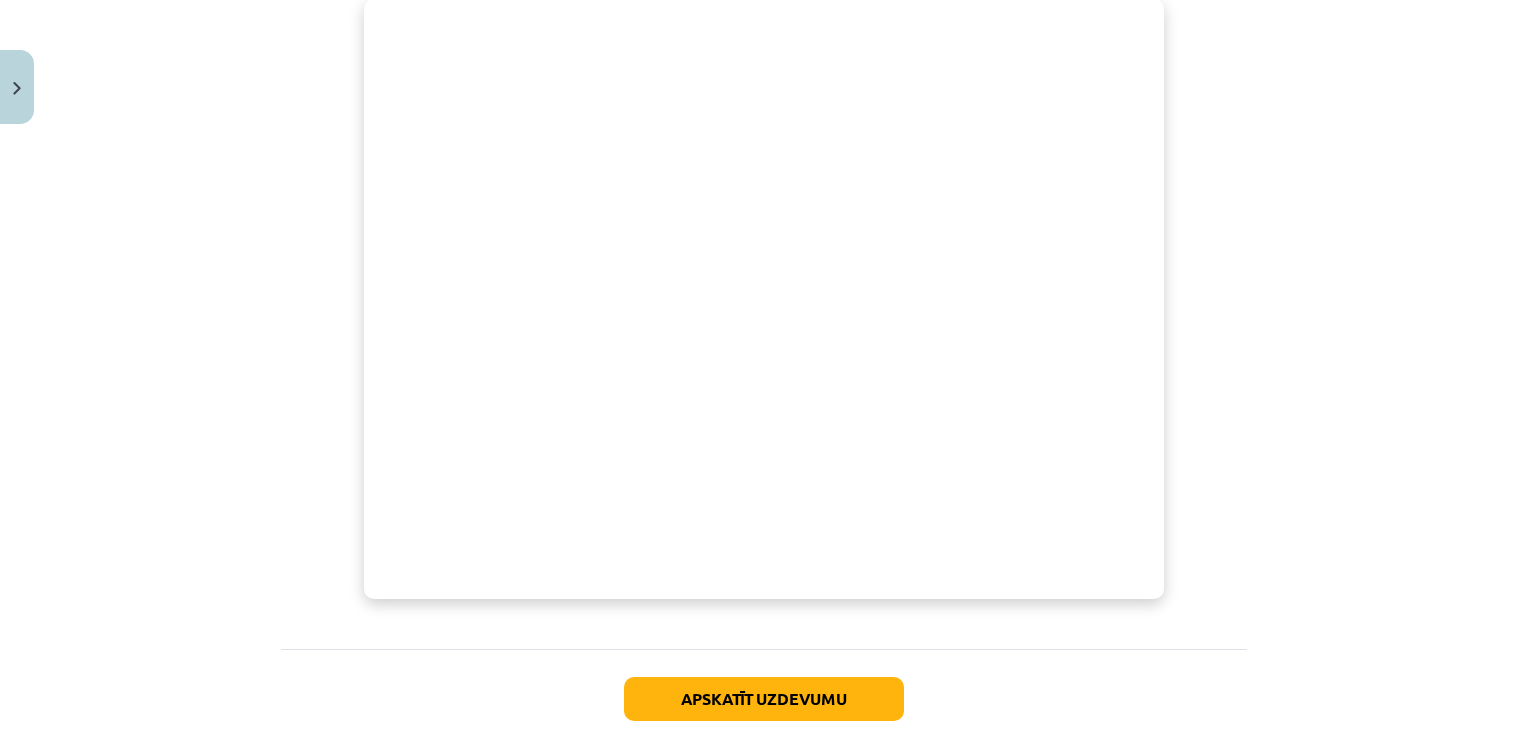 scroll, scrollTop: 743, scrollLeft: 0, axis: vertical 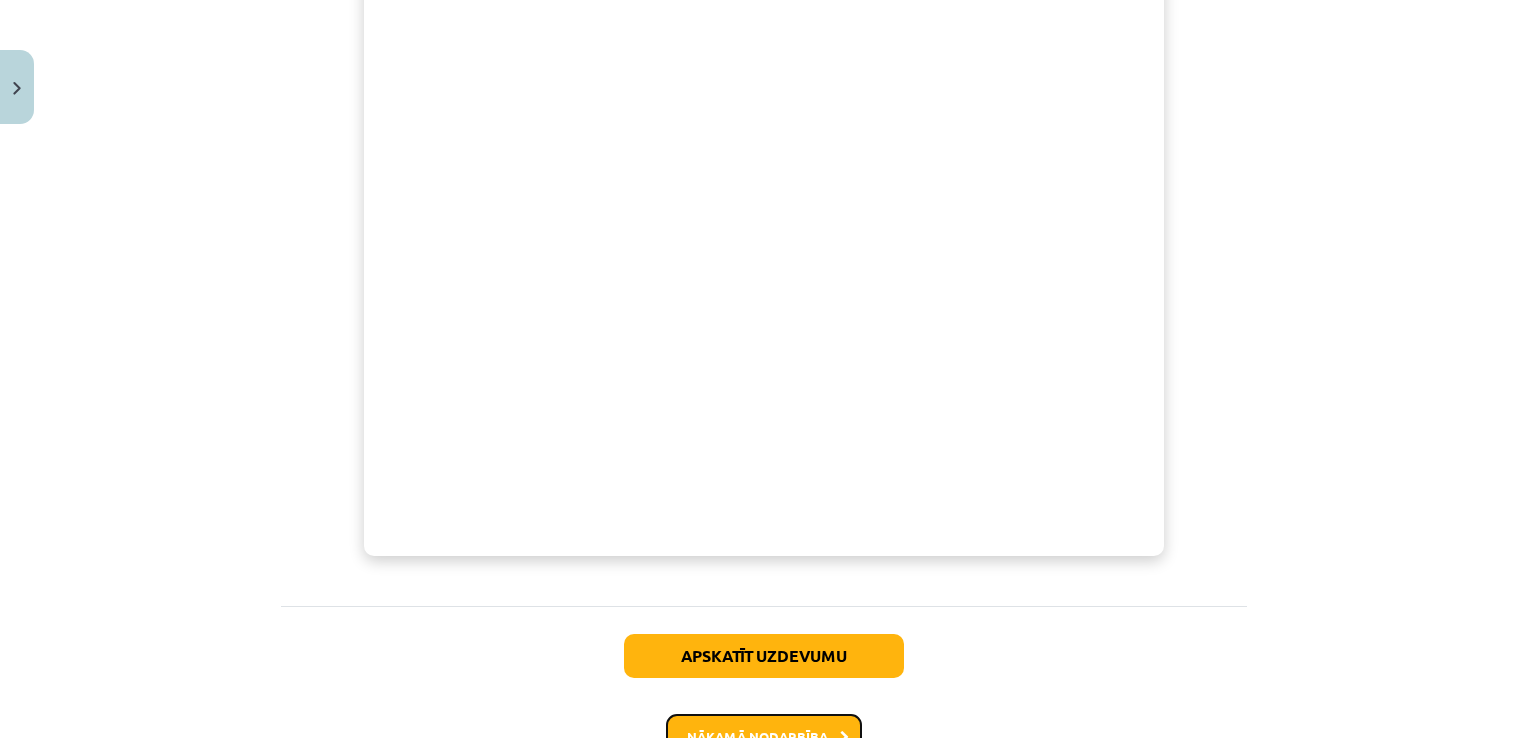 click on "Nākamā nodarbība" 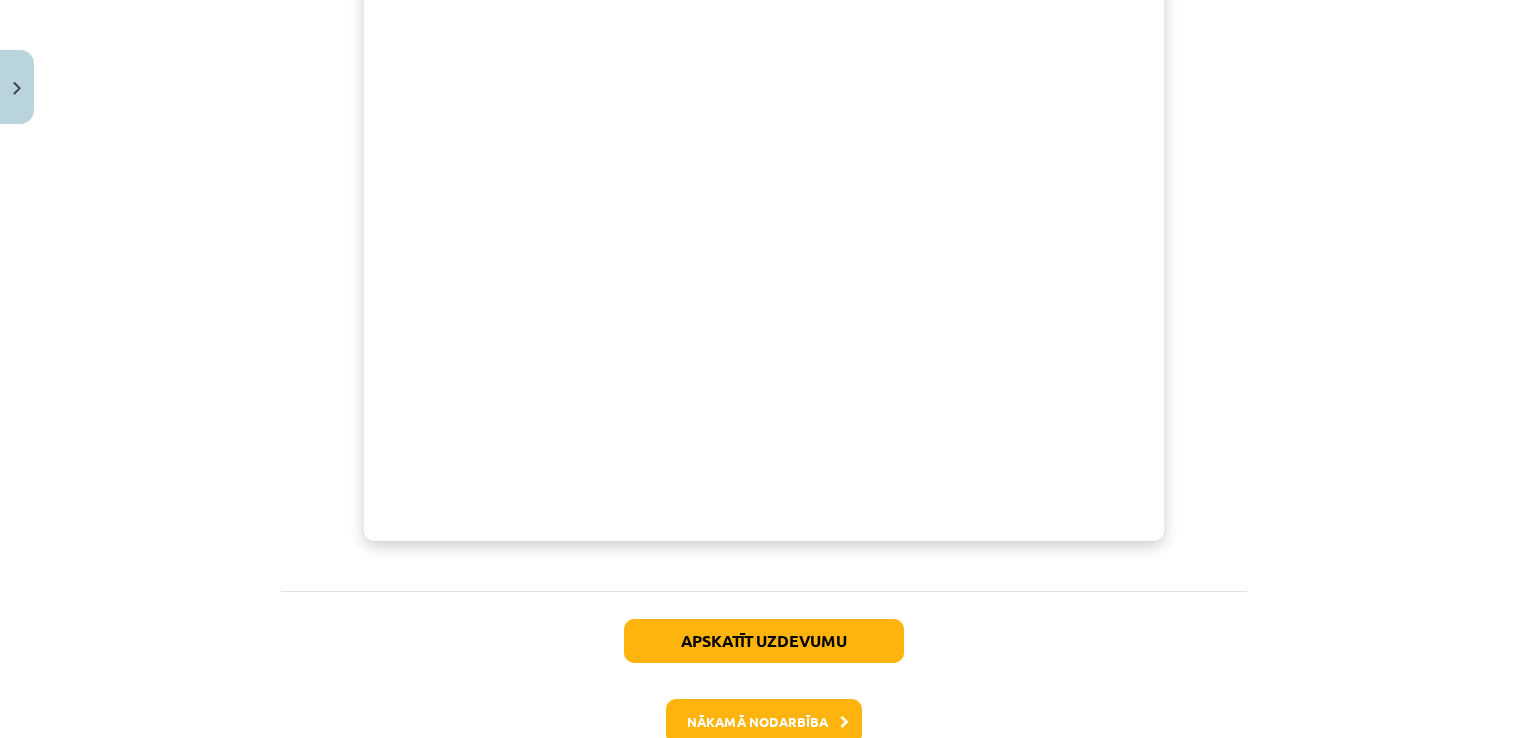 scroll, scrollTop: 778, scrollLeft: 0, axis: vertical 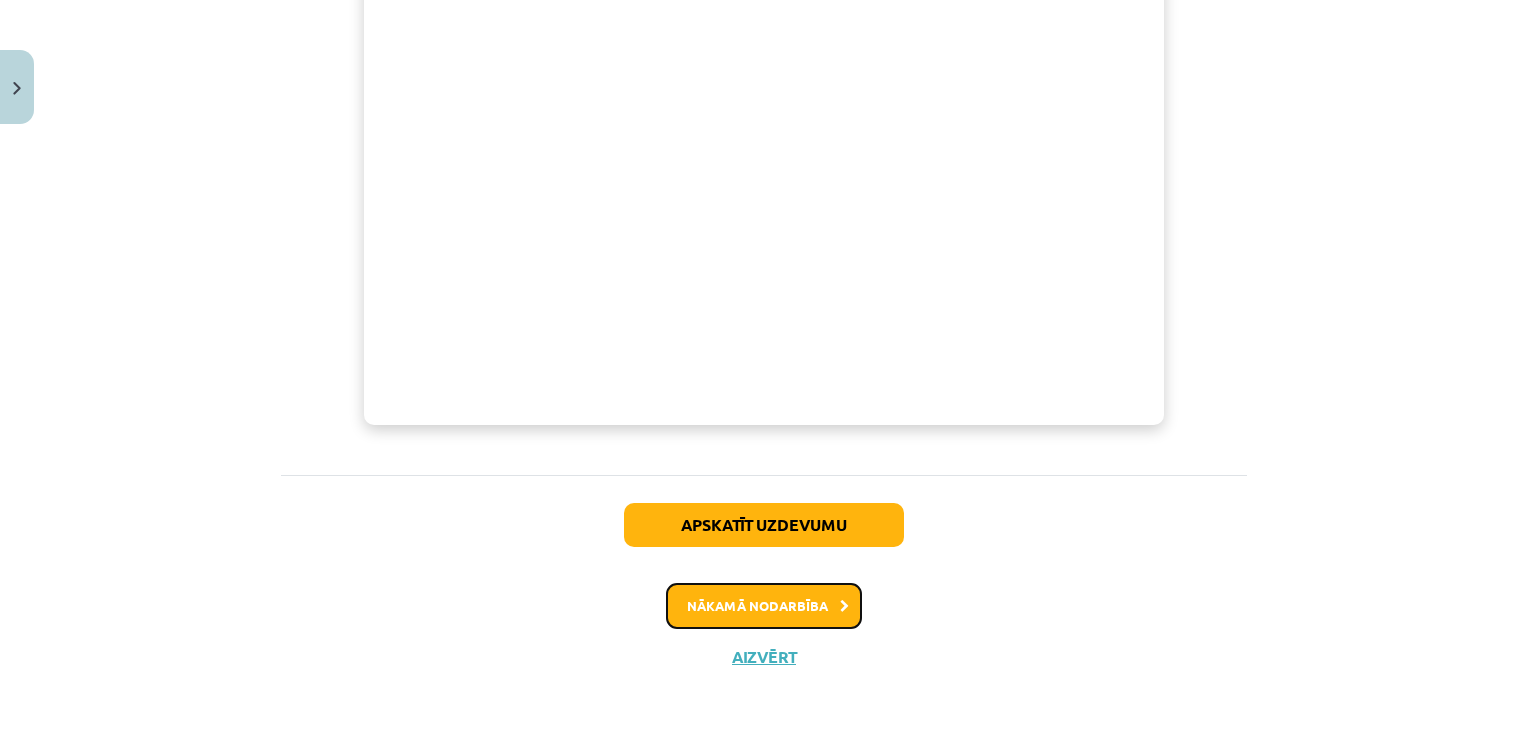 click on "Nākamā nodarbība" 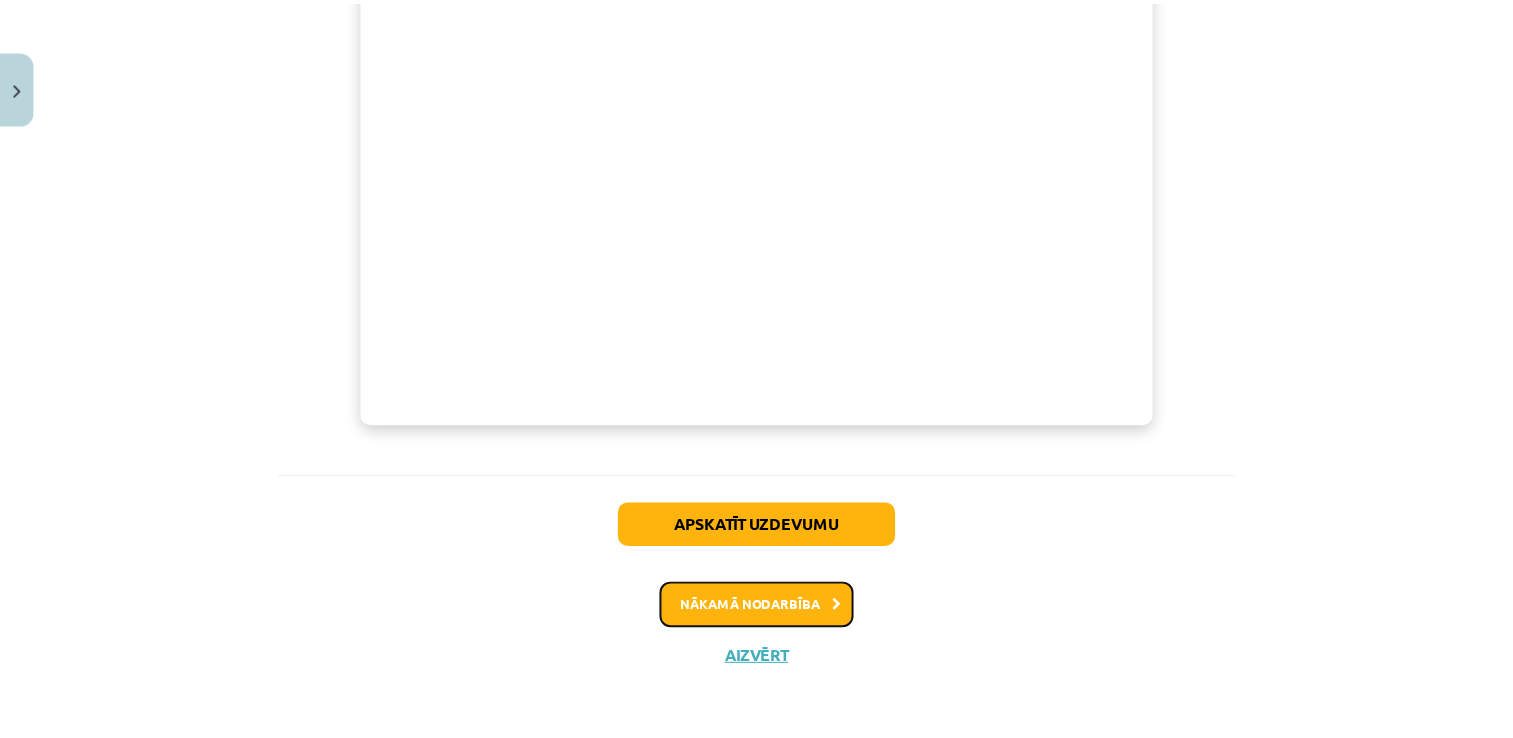 scroll, scrollTop: 0, scrollLeft: 0, axis: both 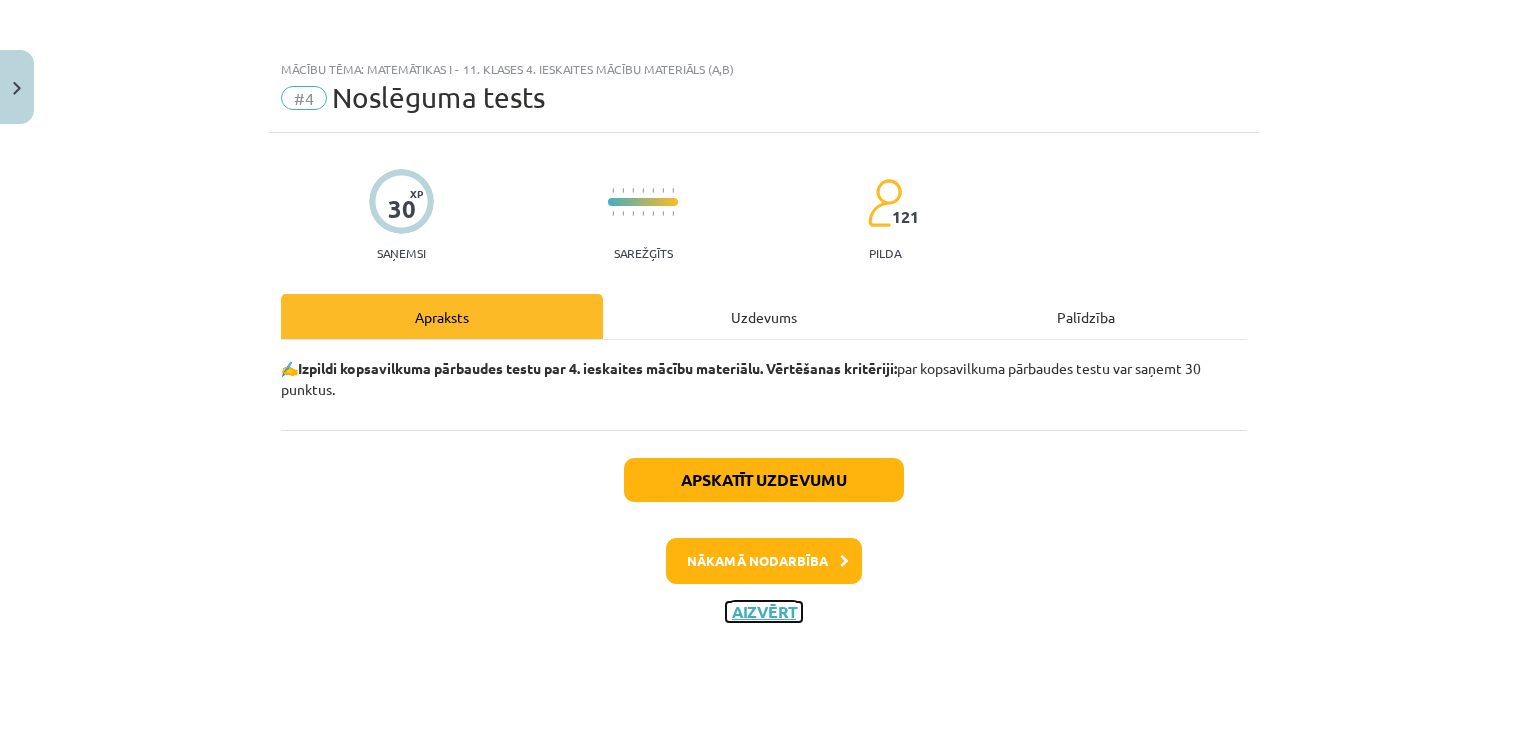 click on "Aizvērt" 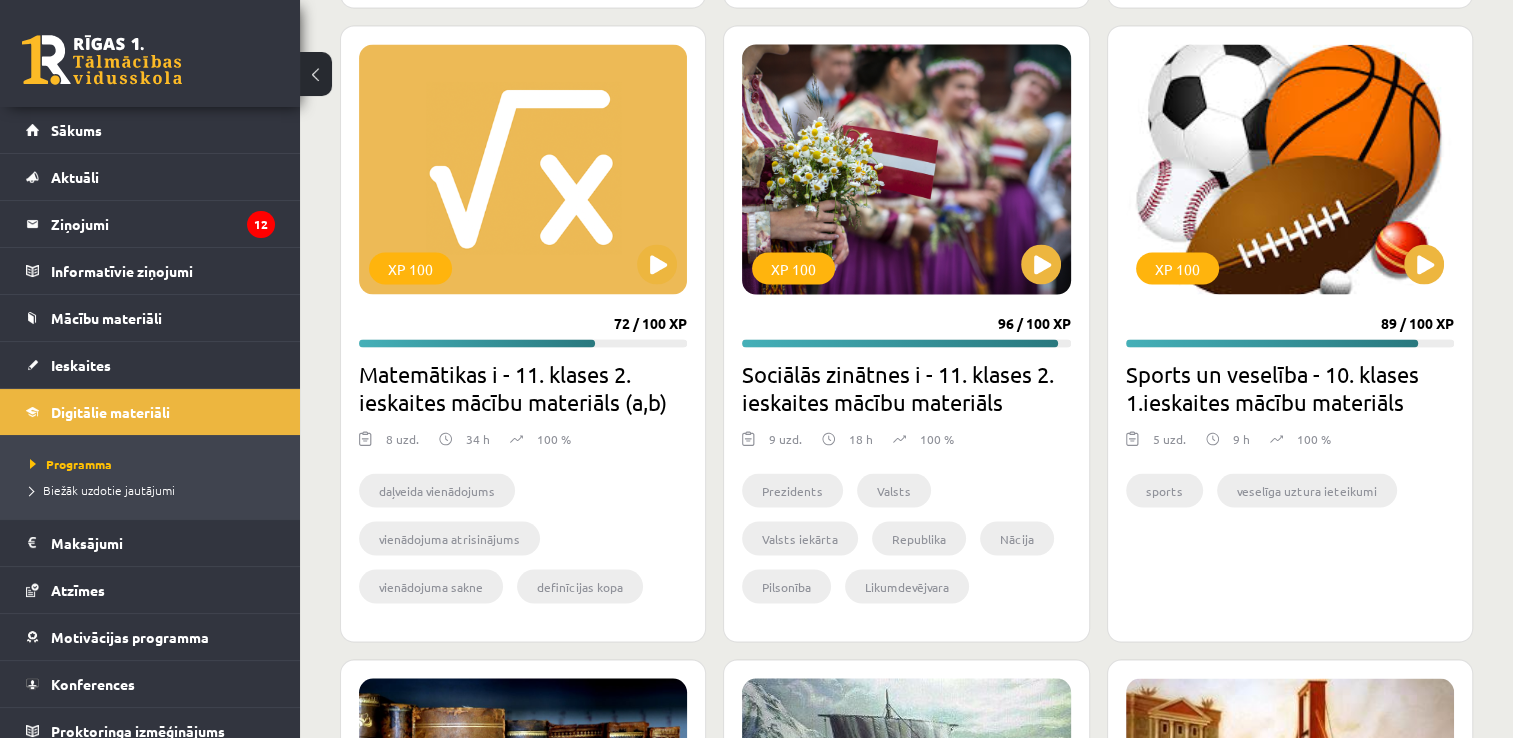 scroll, scrollTop: 3673, scrollLeft: 0, axis: vertical 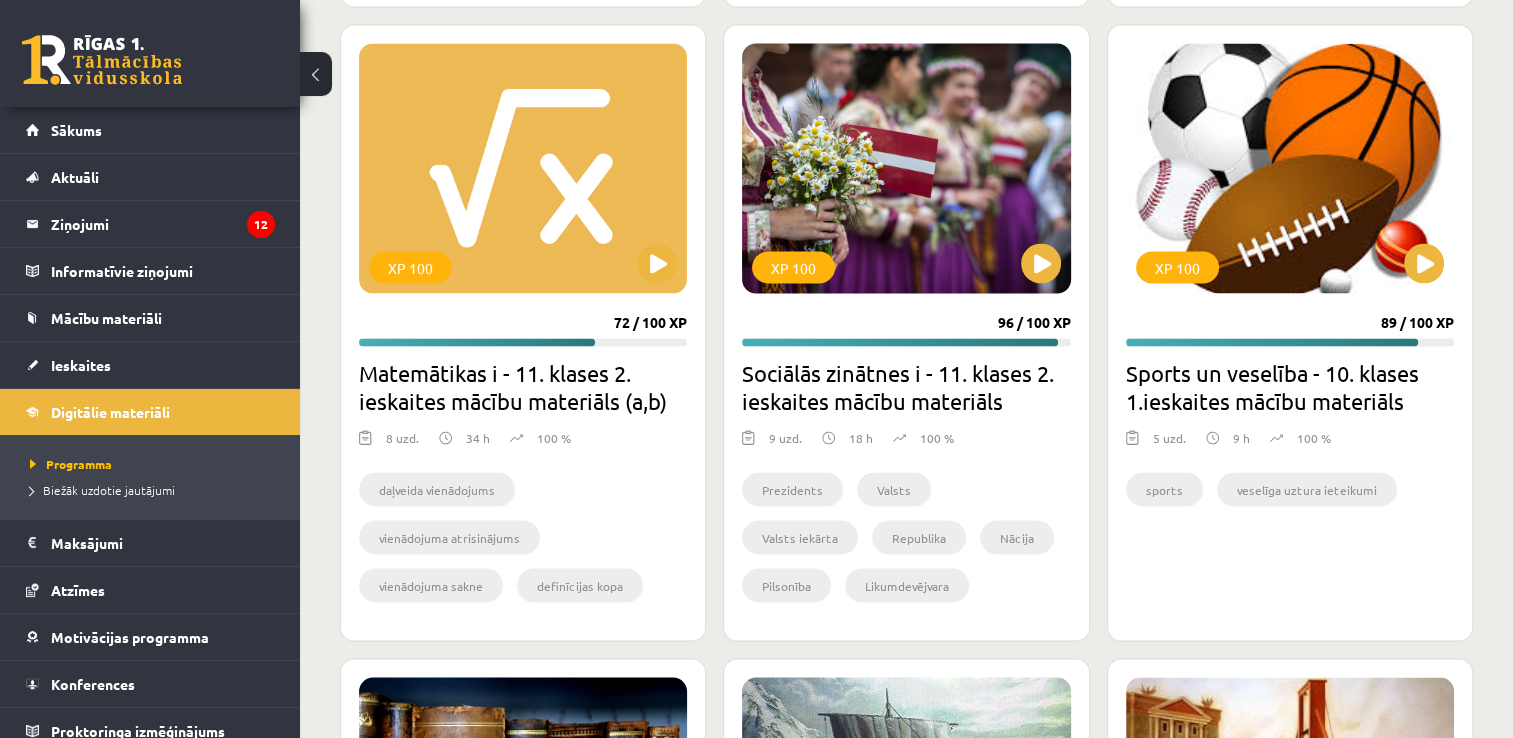 click on "8 uzd. 34 h 100 %" at bounding box center [523, 443] 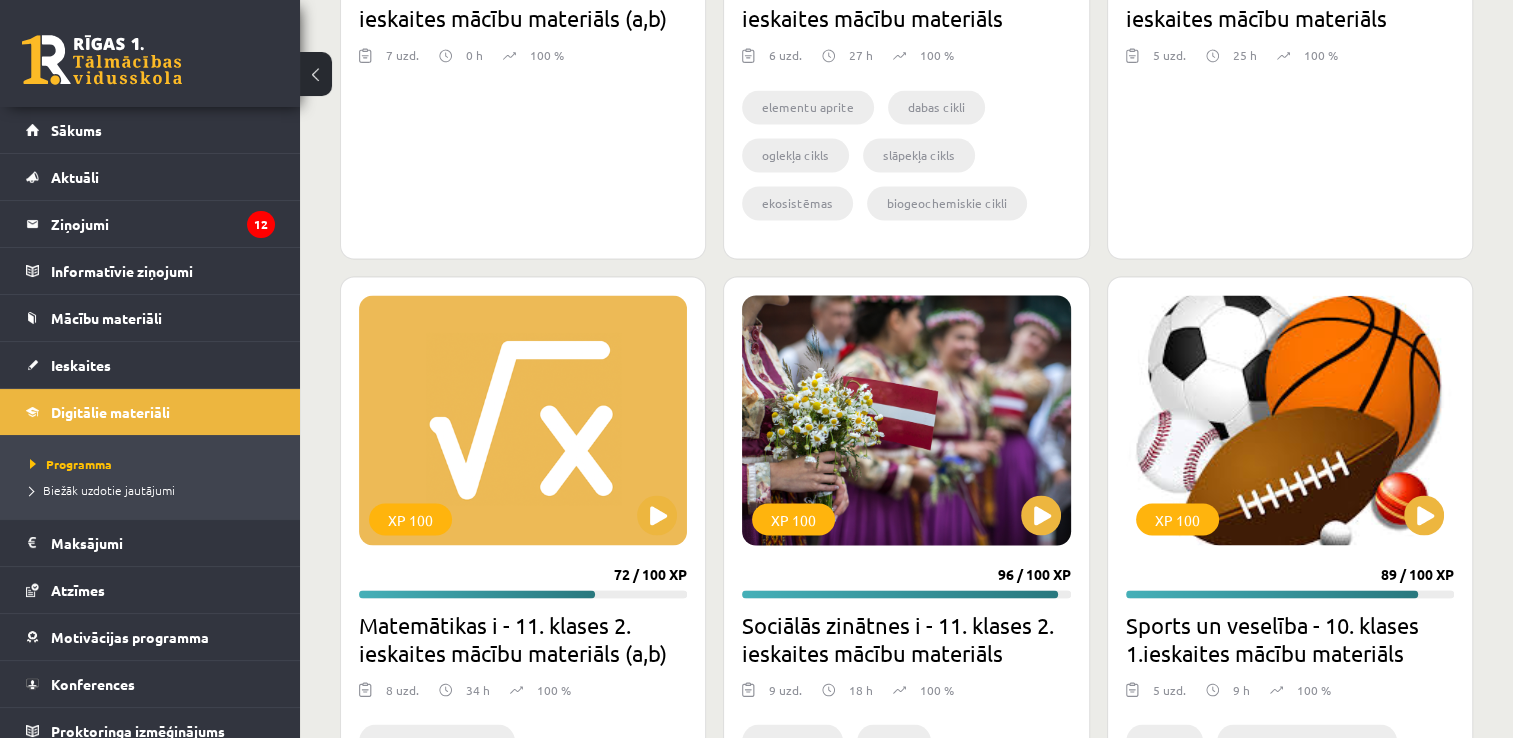 scroll, scrollTop: 3572, scrollLeft: 0, axis: vertical 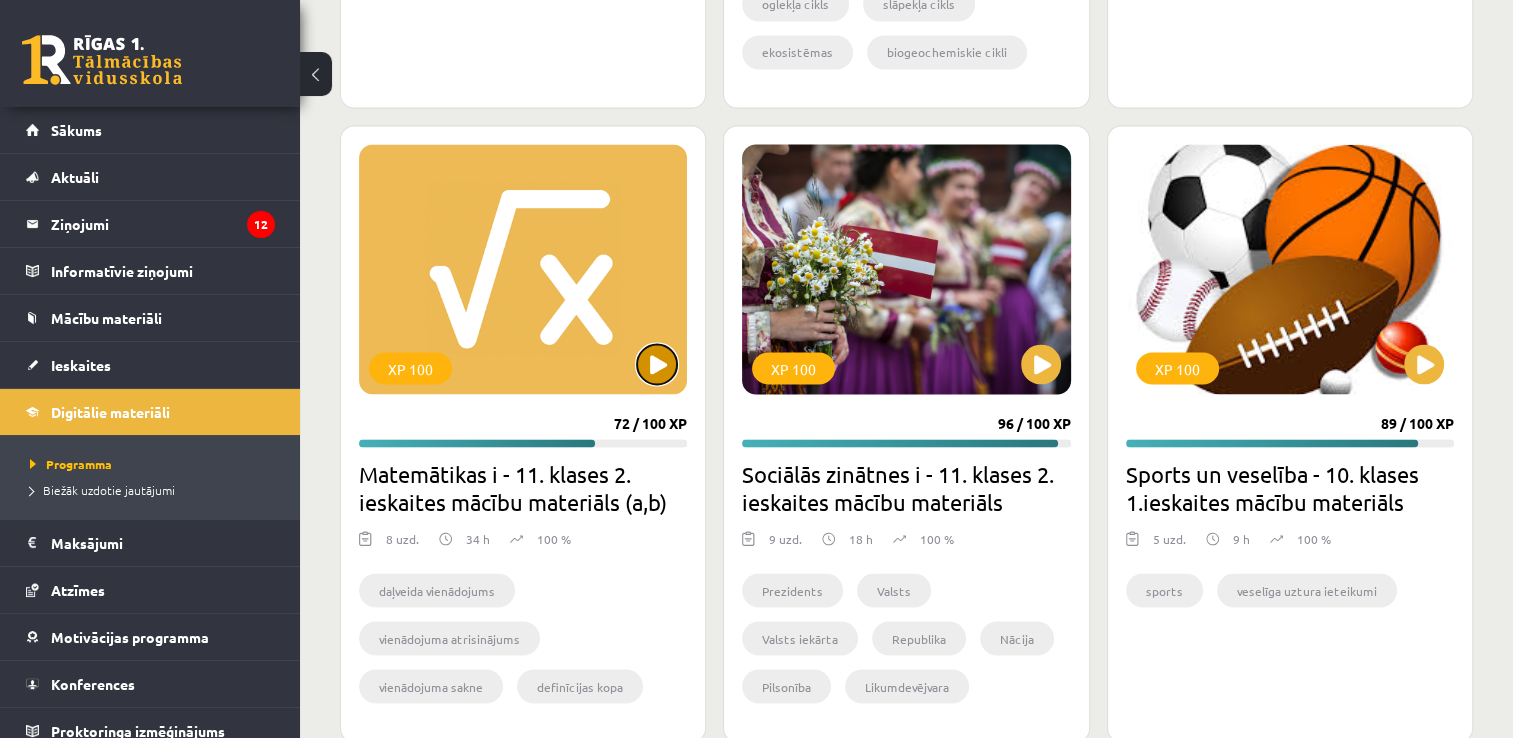 click at bounding box center (657, 364) 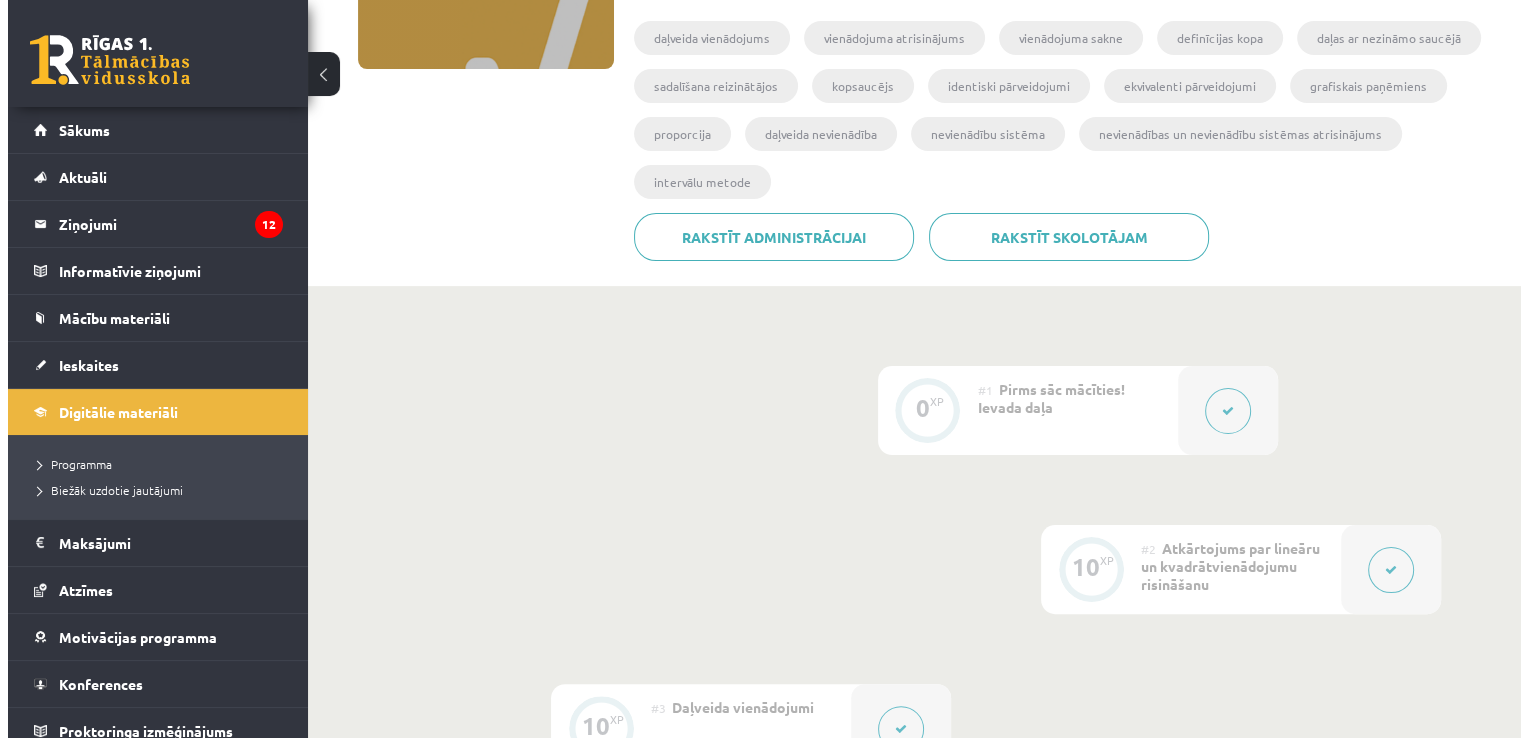 scroll, scrollTop: 356, scrollLeft: 0, axis: vertical 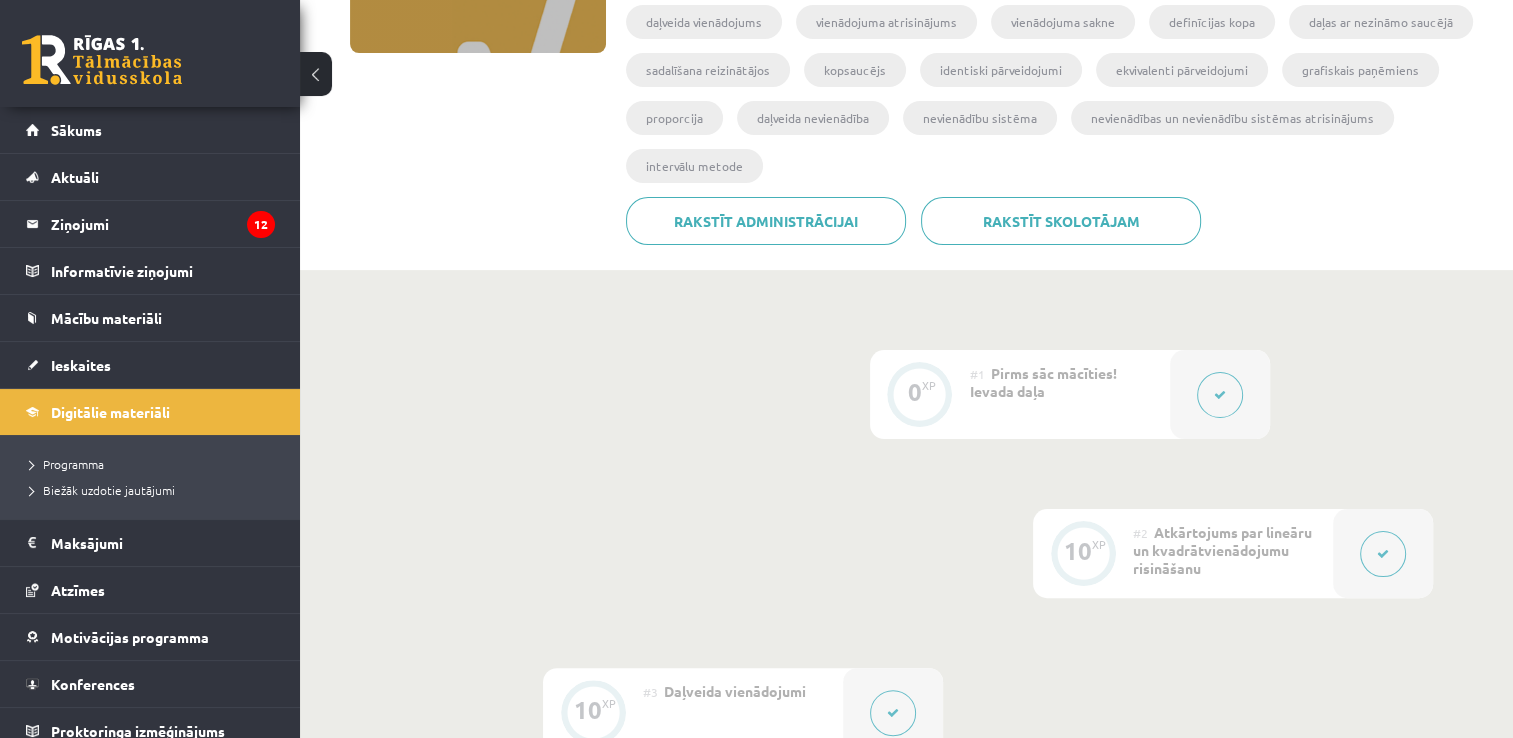click 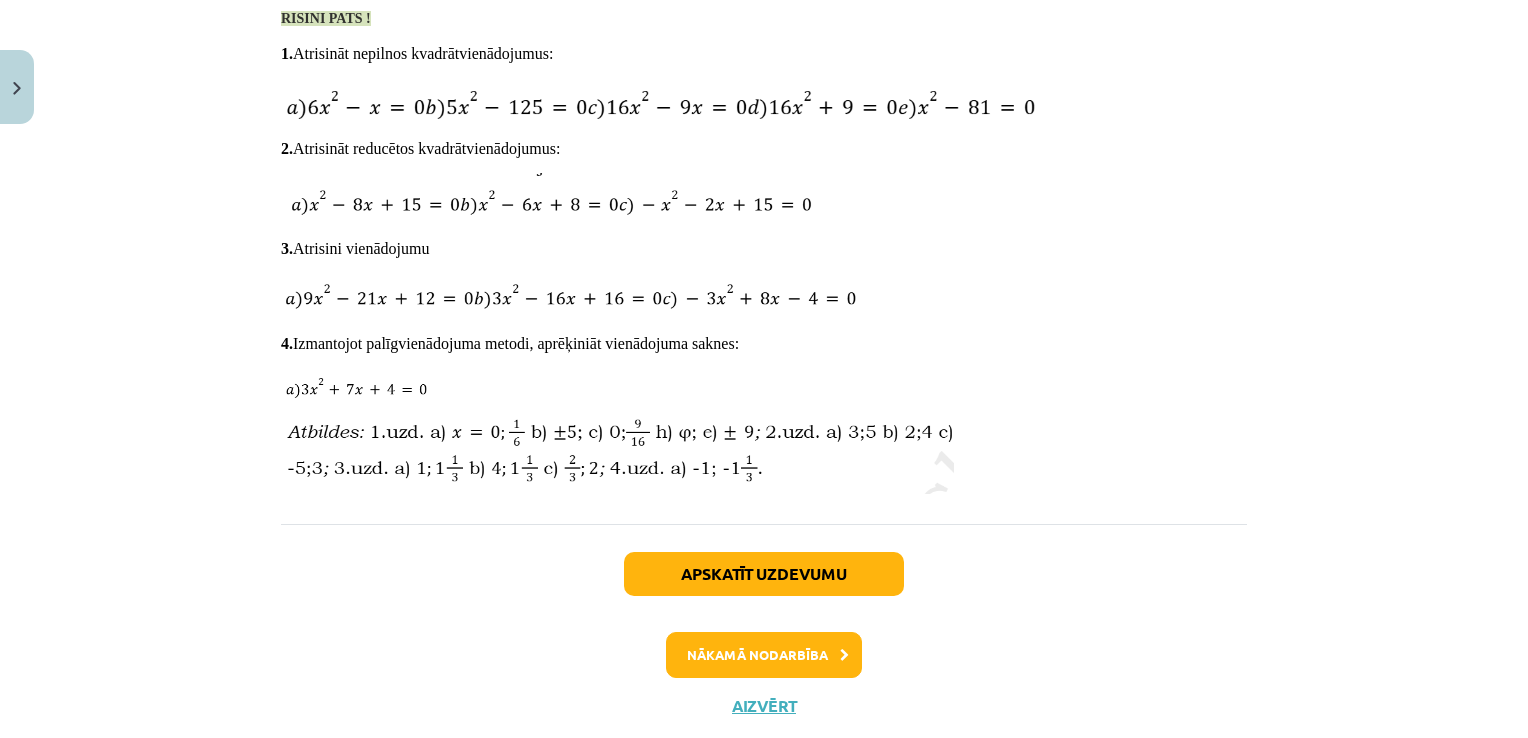 scroll, scrollTop: 3034, scrollLeft: 0, axis: vertical 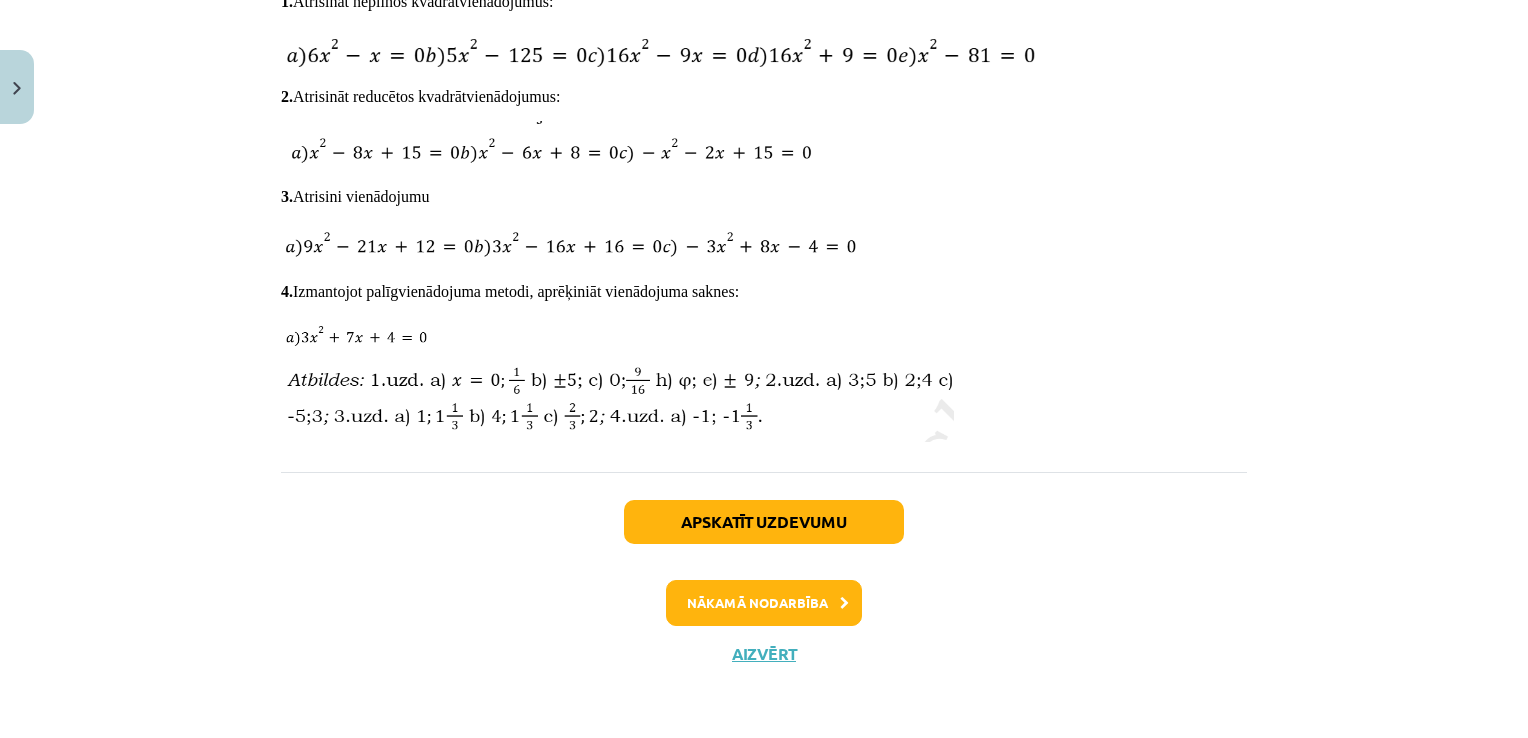 click on "Apskatīt uzdevumu Nākamā nodarbība Aizvērt" 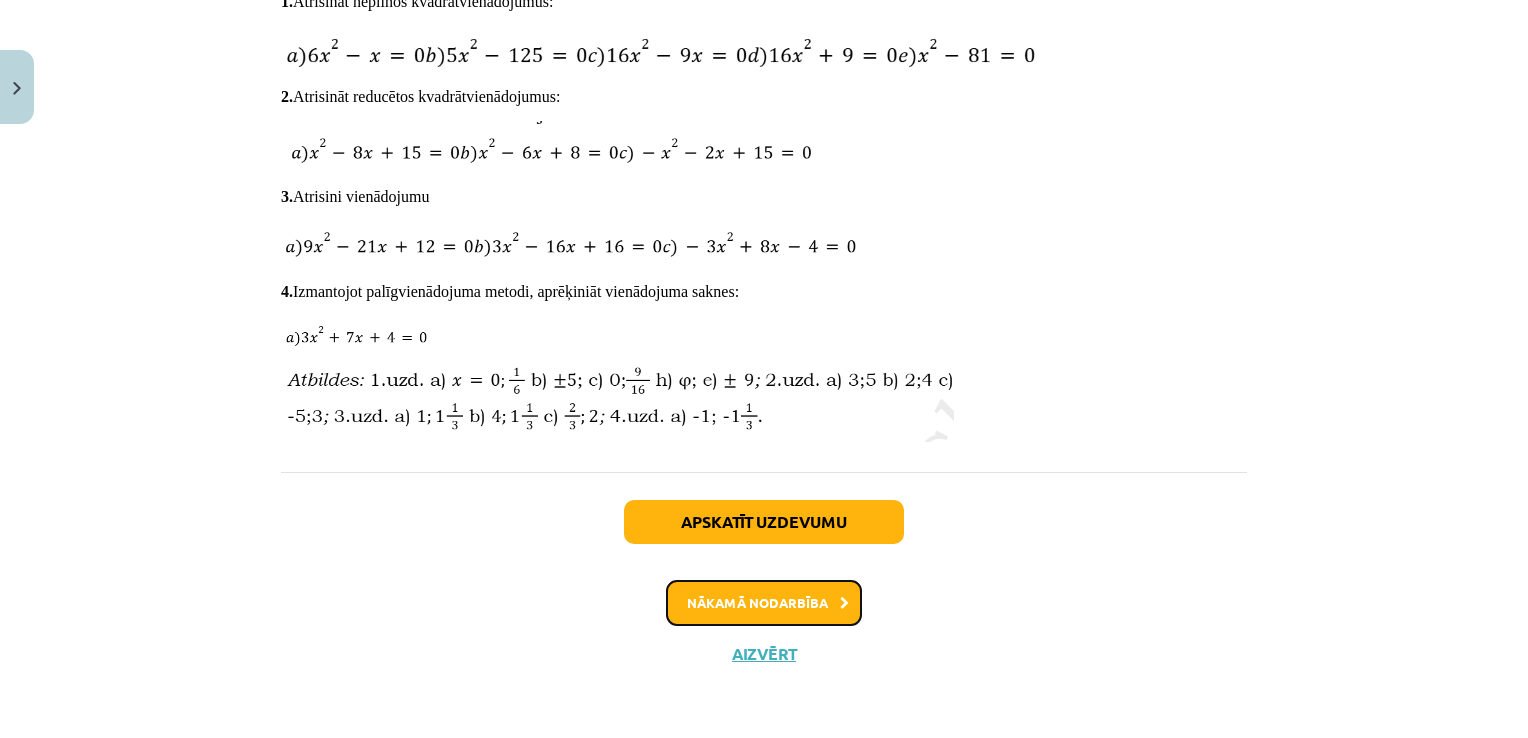 click on "Nākamā nodarbība" 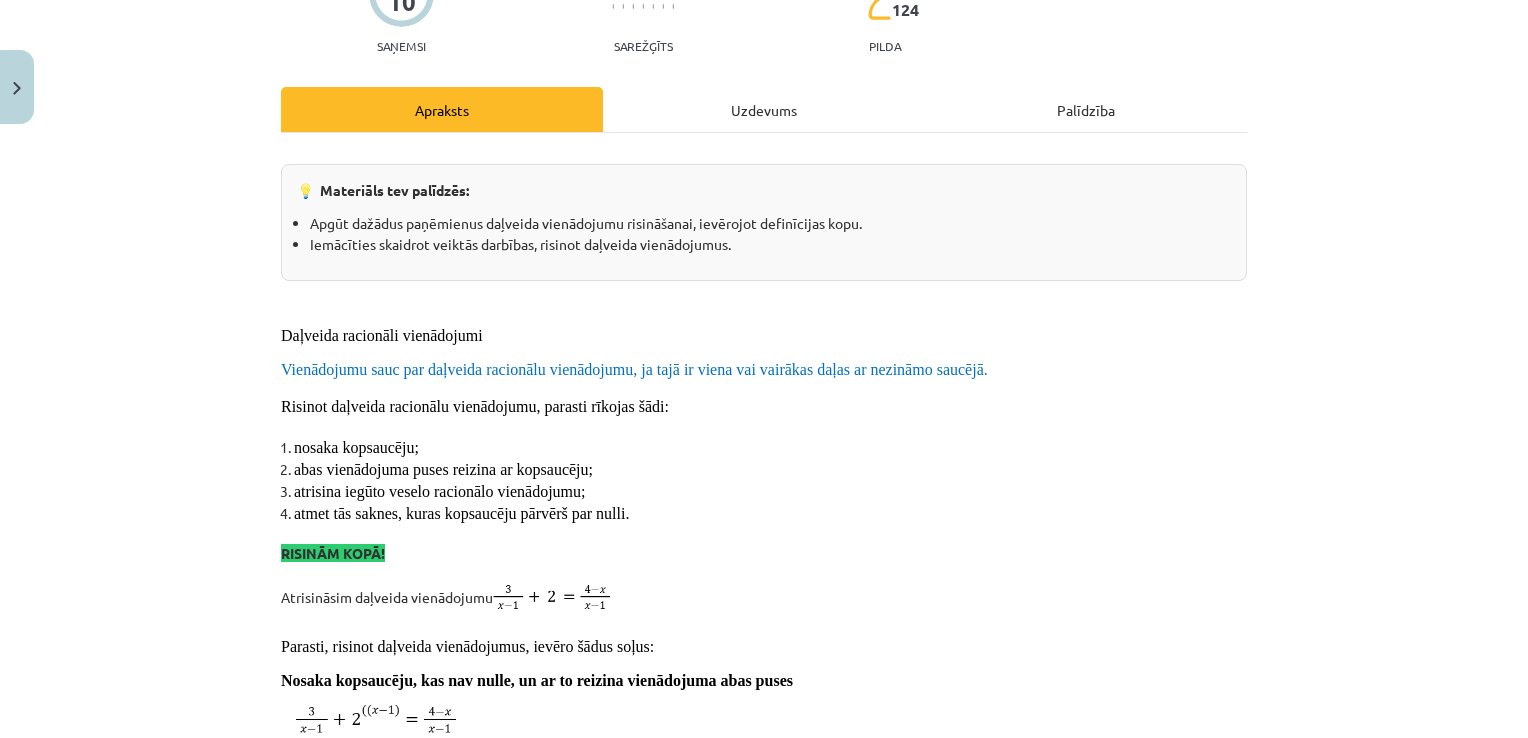 scroll, scrollTop: 0, scrollLeft: 0, axis: both 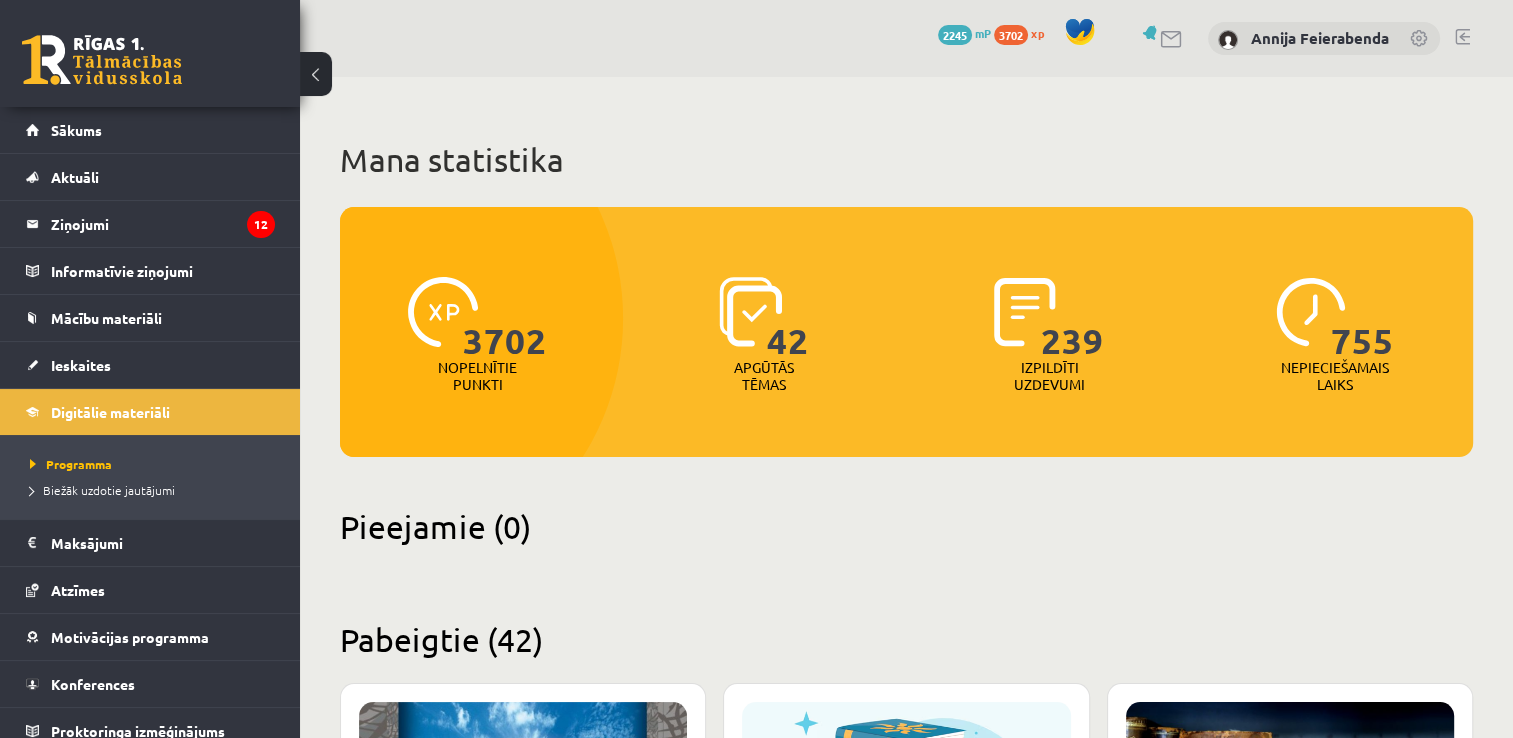 click at bounding box center (1462, 37) 